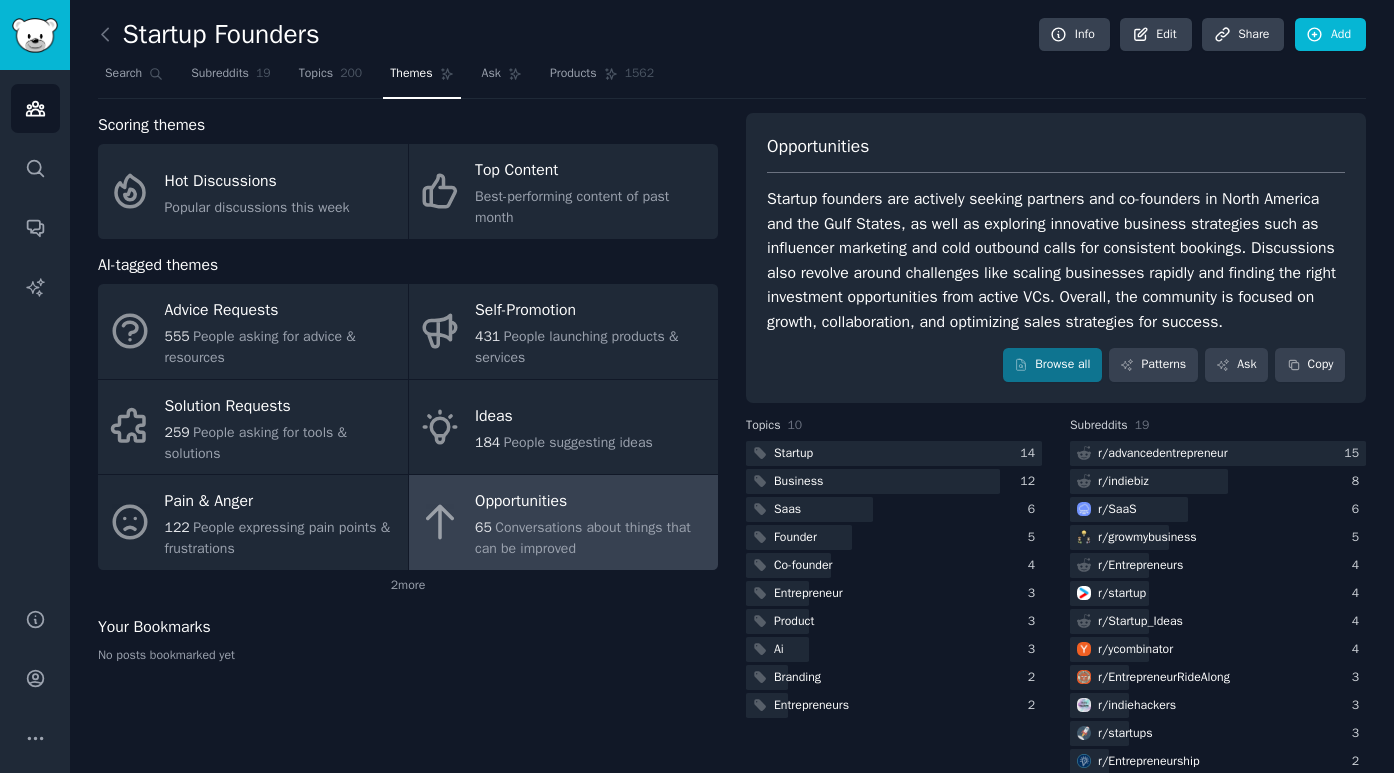 scroll, scrollTop: 0, scrollLeft: 0, axis: both 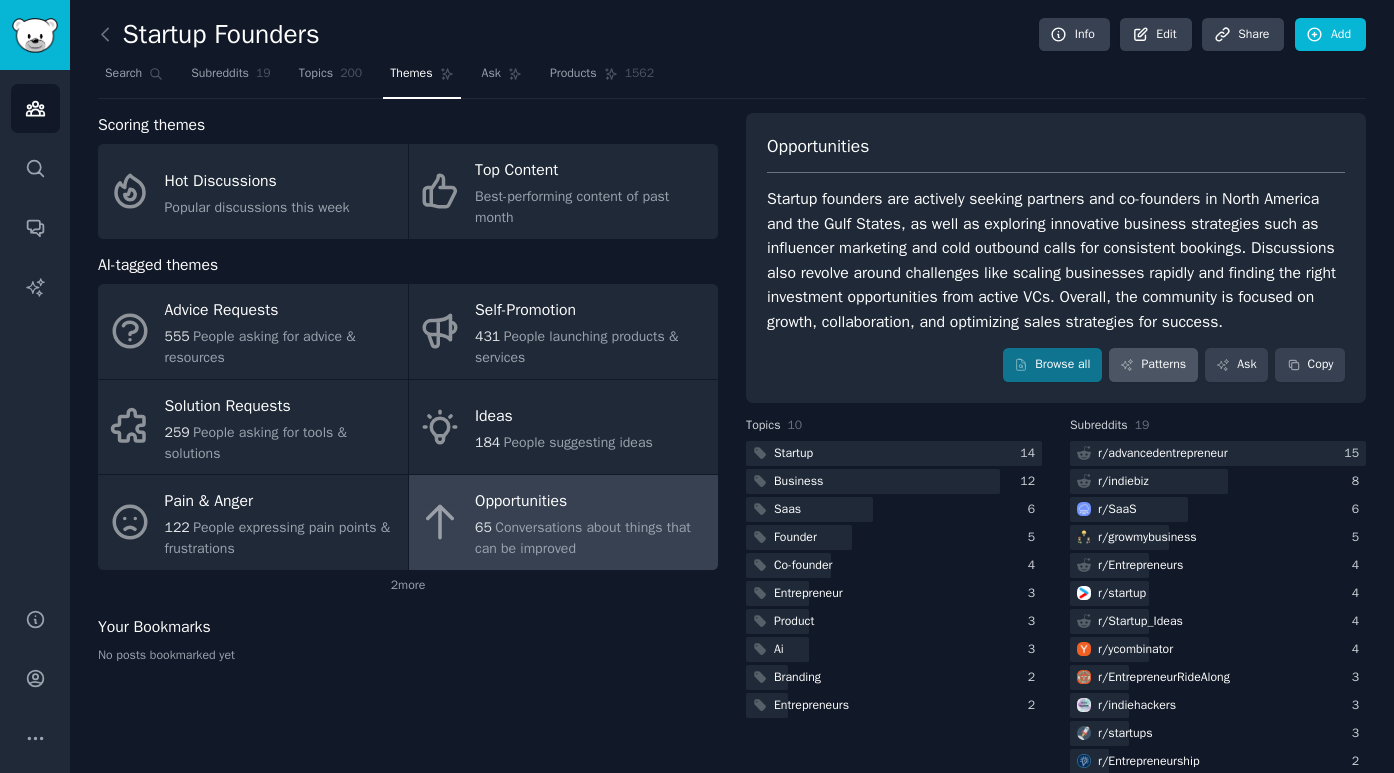 click on "Patterns" at bounding box center (1153, 365) 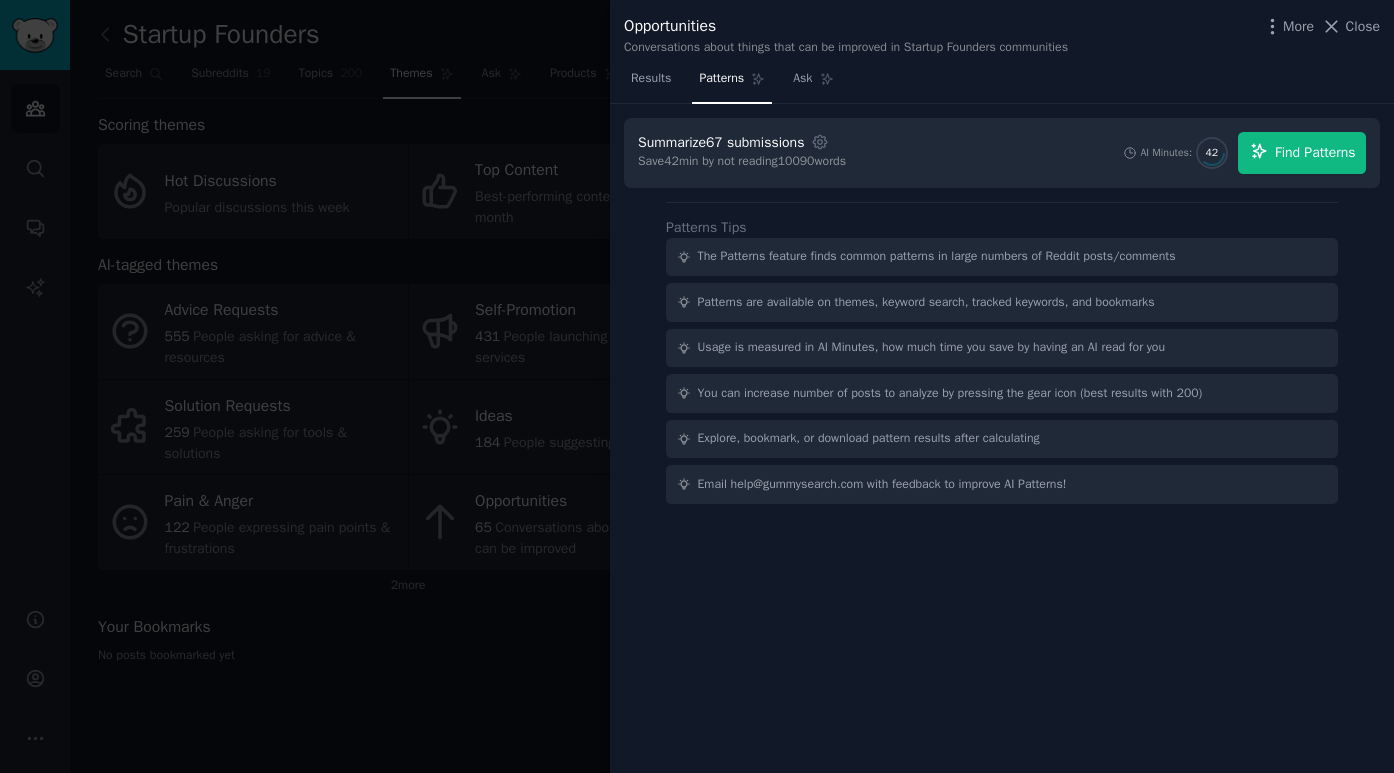 click on "Find Patterns" at bounding box center (1315, 152) 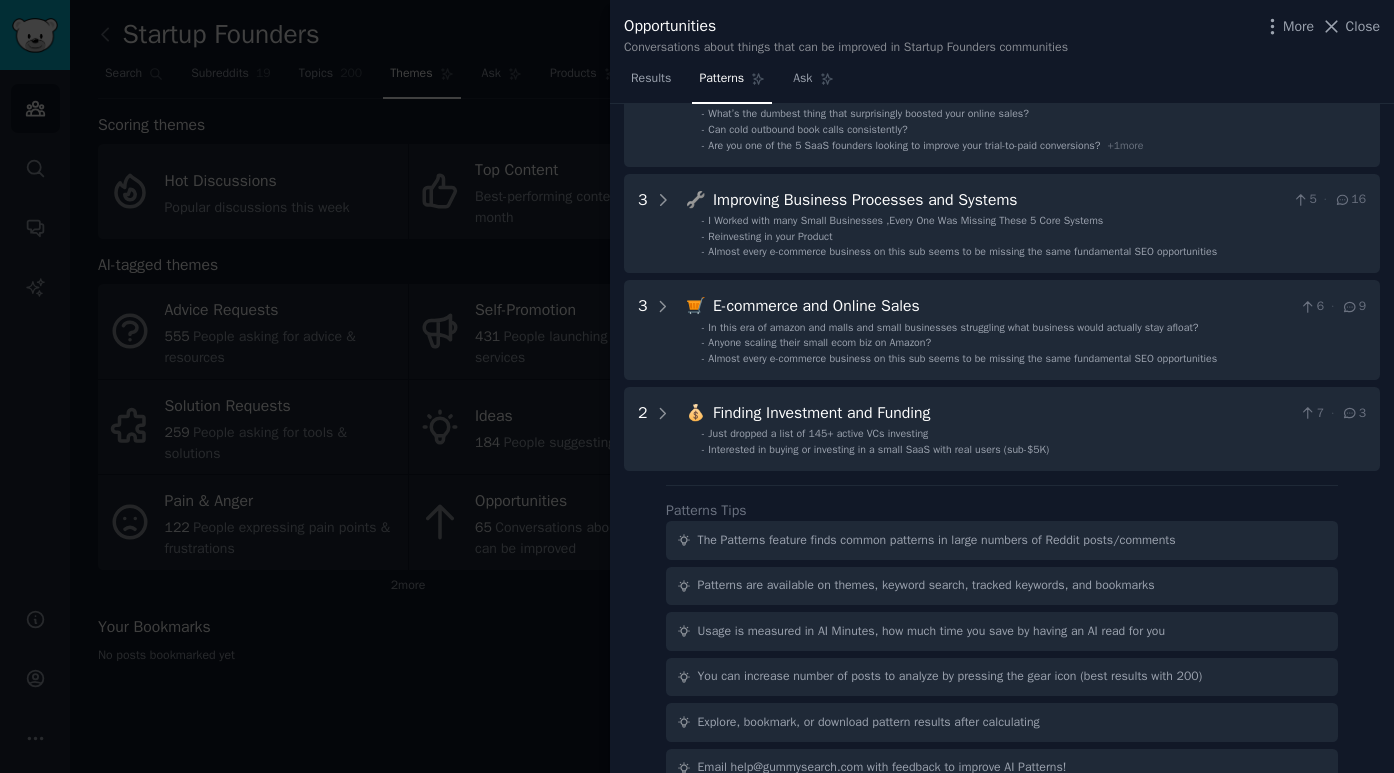 scroll, scrollTop: 459, scrollLeft: 0, axis: vertical 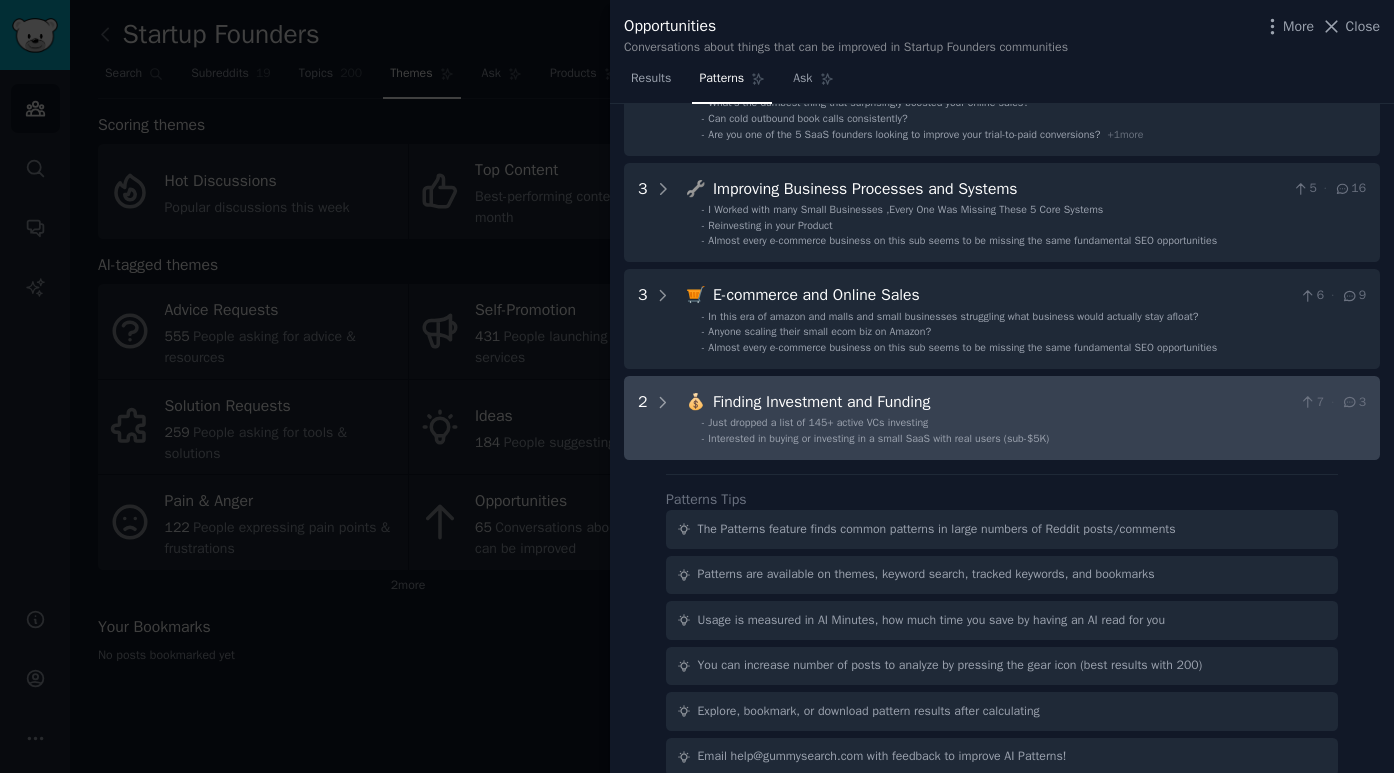 click on "Finding Investment and Funding" at bounding box center [1002, 402] 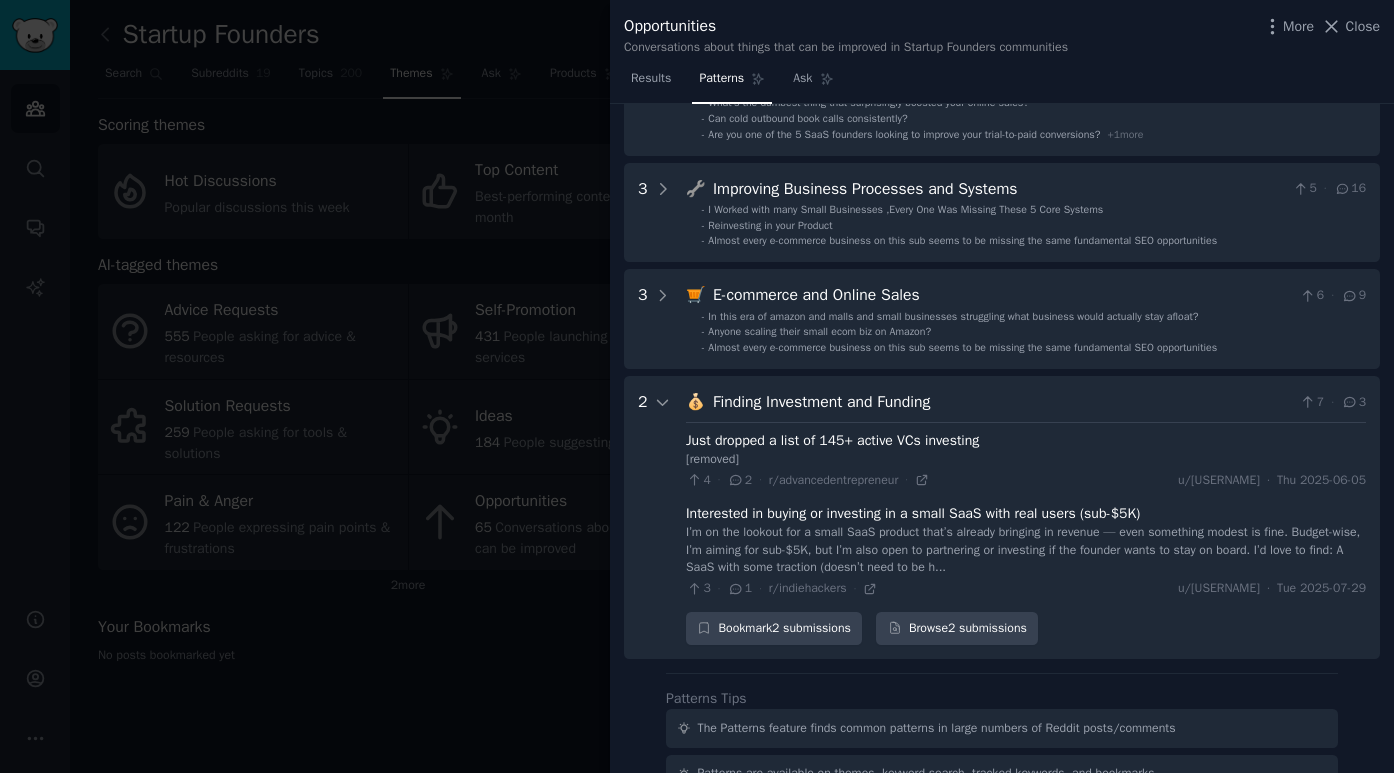 scroll, scrollTop: 671, scrollLeft: 0, axis: vertical 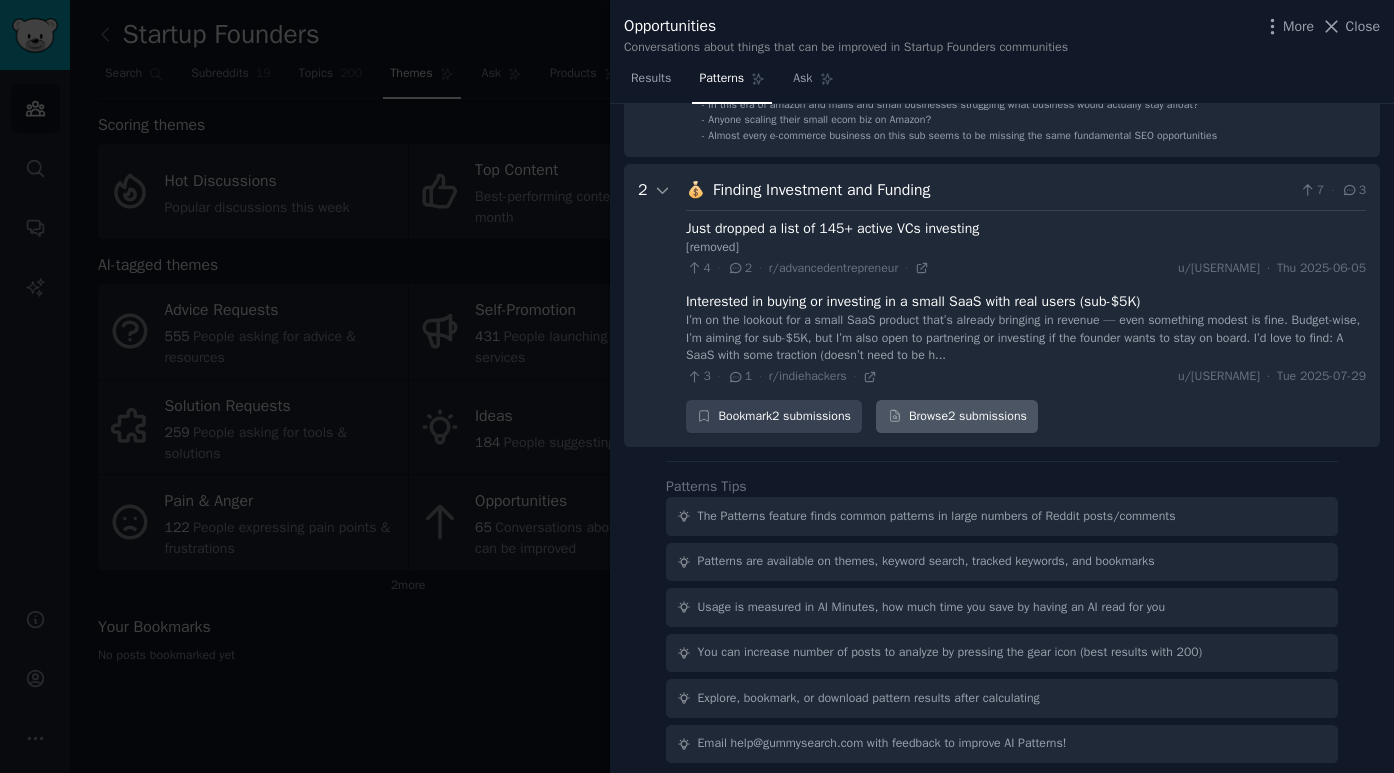 click on "Browse  2   submissions" at bounding box center (957, 417) 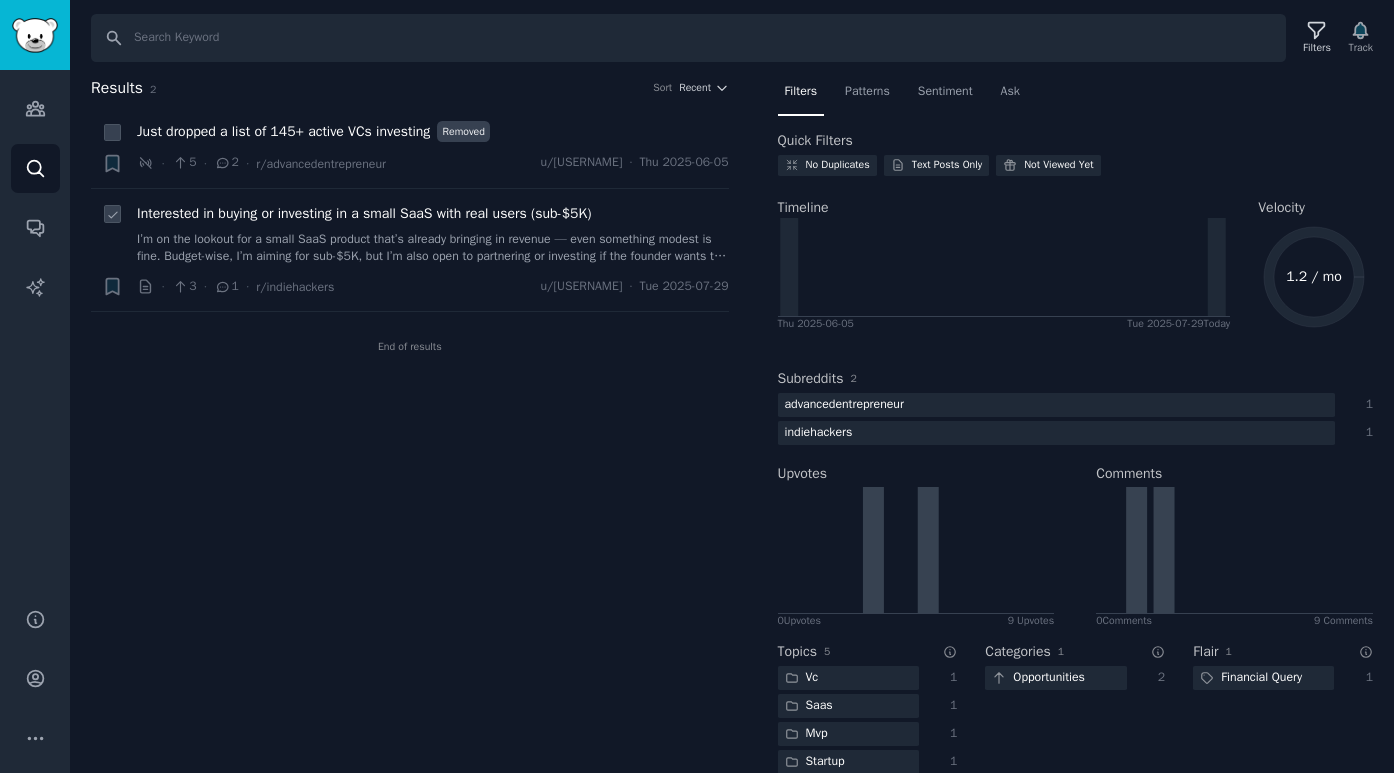 click on "I’m on the lookout for a small SaaS product that’s already bringing in revenue — even something modest is fine. Budget-wise, I’m aiming for sub-$5K, but I’m also open to partnering or investing if the founder wants to stay on board.
I’d love to find:
A SaaS with some traction (doesn’t need to be huge)
$25–$300+ in monthly recurring revenue
A clean handoff, or a setup where you keep operating with incentives (equity, rev share, etc.)
Ideally B2B or something utility-driven
Not really looking for:
Pre-revenue ideas or MVPs
Purely content-based businesses
One-off tools with no recurring component
This is more about backing something that already has real users, even if it’s small or a bit neglected.
If you're thinking of selling — or just looking for someone to help grow what you've built — let’s talk.
Feel free to drop a link here or DM" at bounding box center [433, 248] 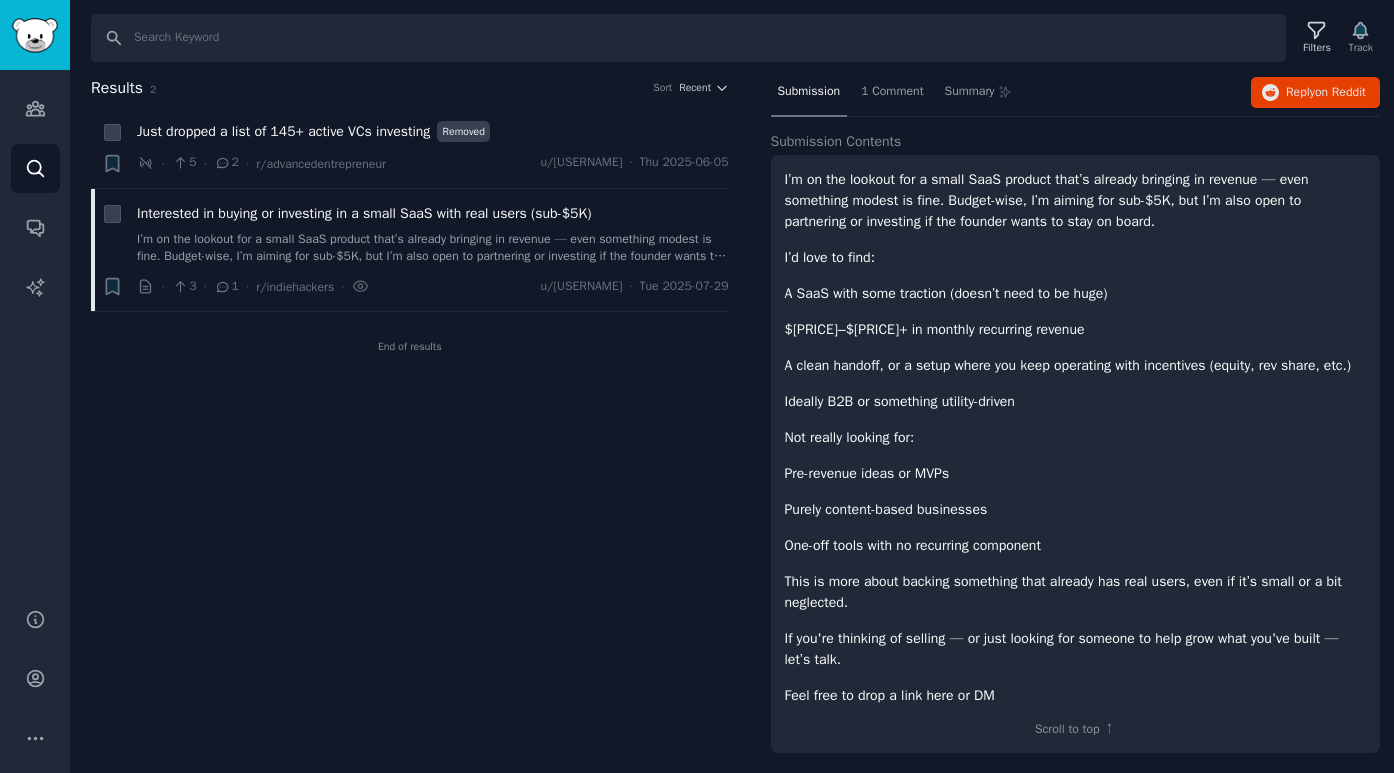 scroll, scrollTop: 112, scrollLeft: 0, axis: vertical 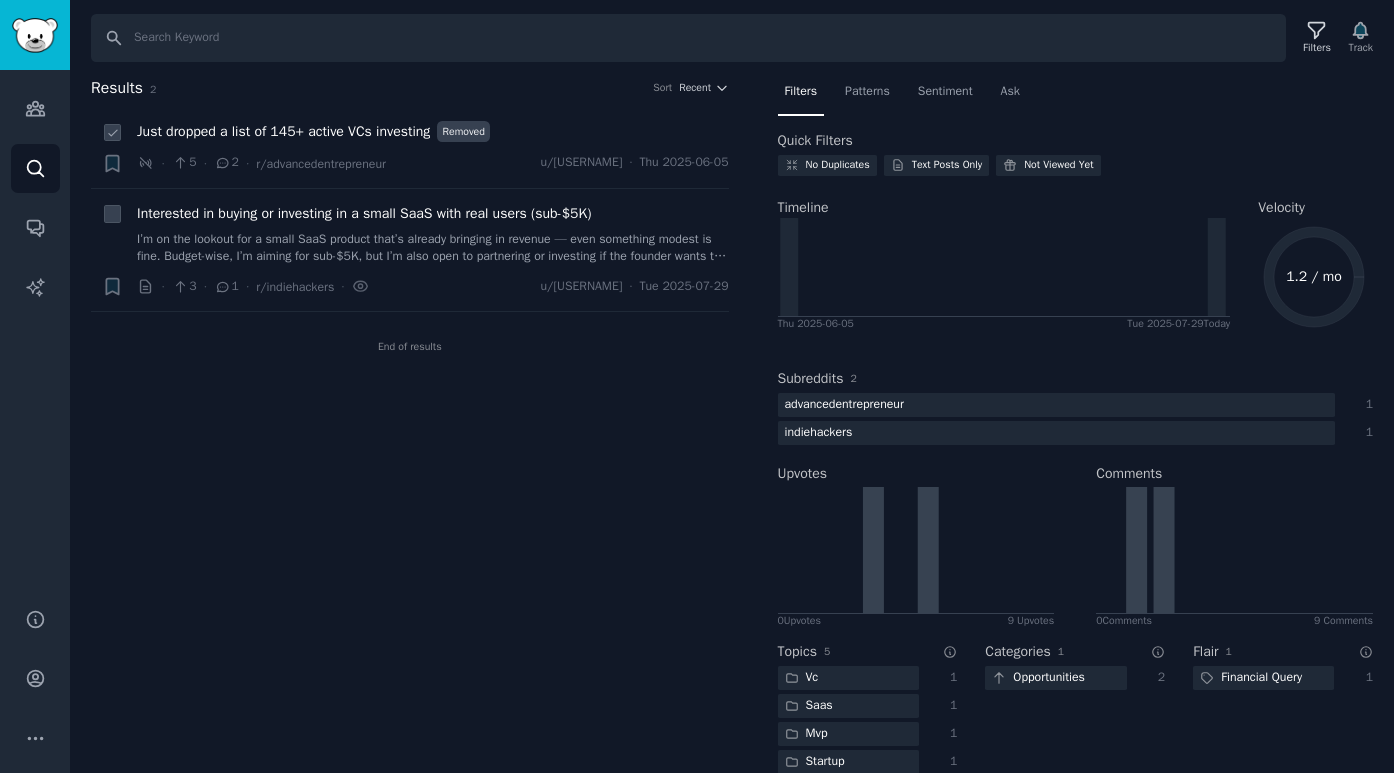 click on "Just dropped a list of 145+ active VCs investing" at bounding box center (283, 131) 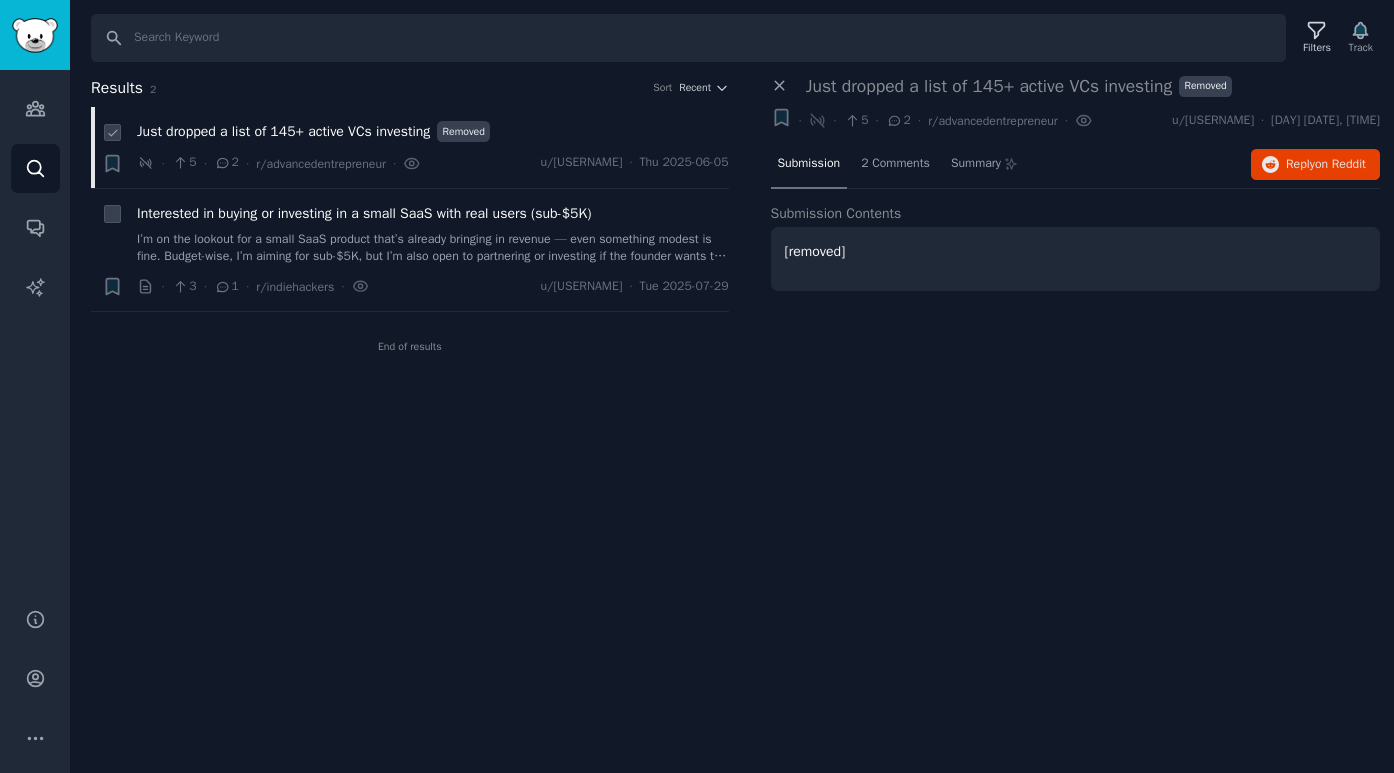 scroll, scrollTop: 0, scrollLeft: 0, axis: both 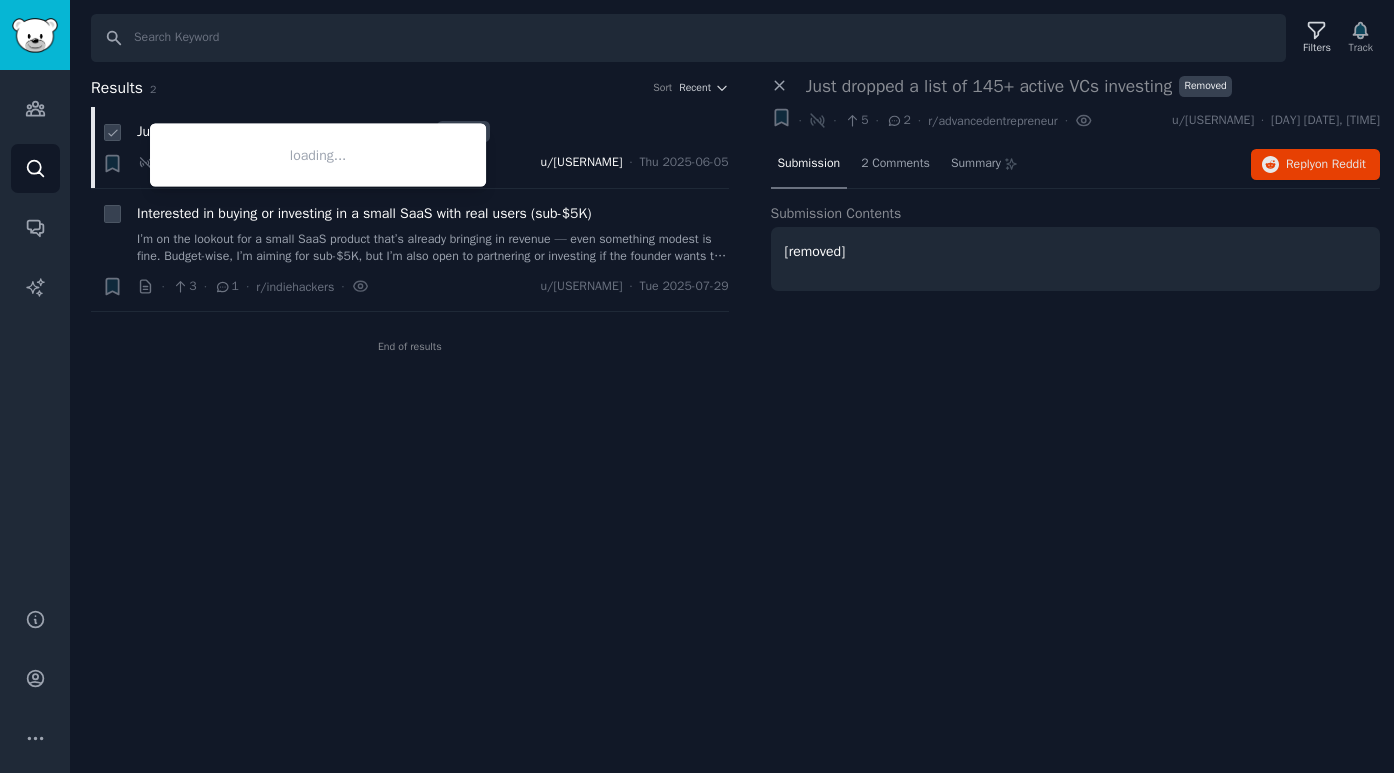 click on "u/[USERNAME]" at bounding box center (581, 163) 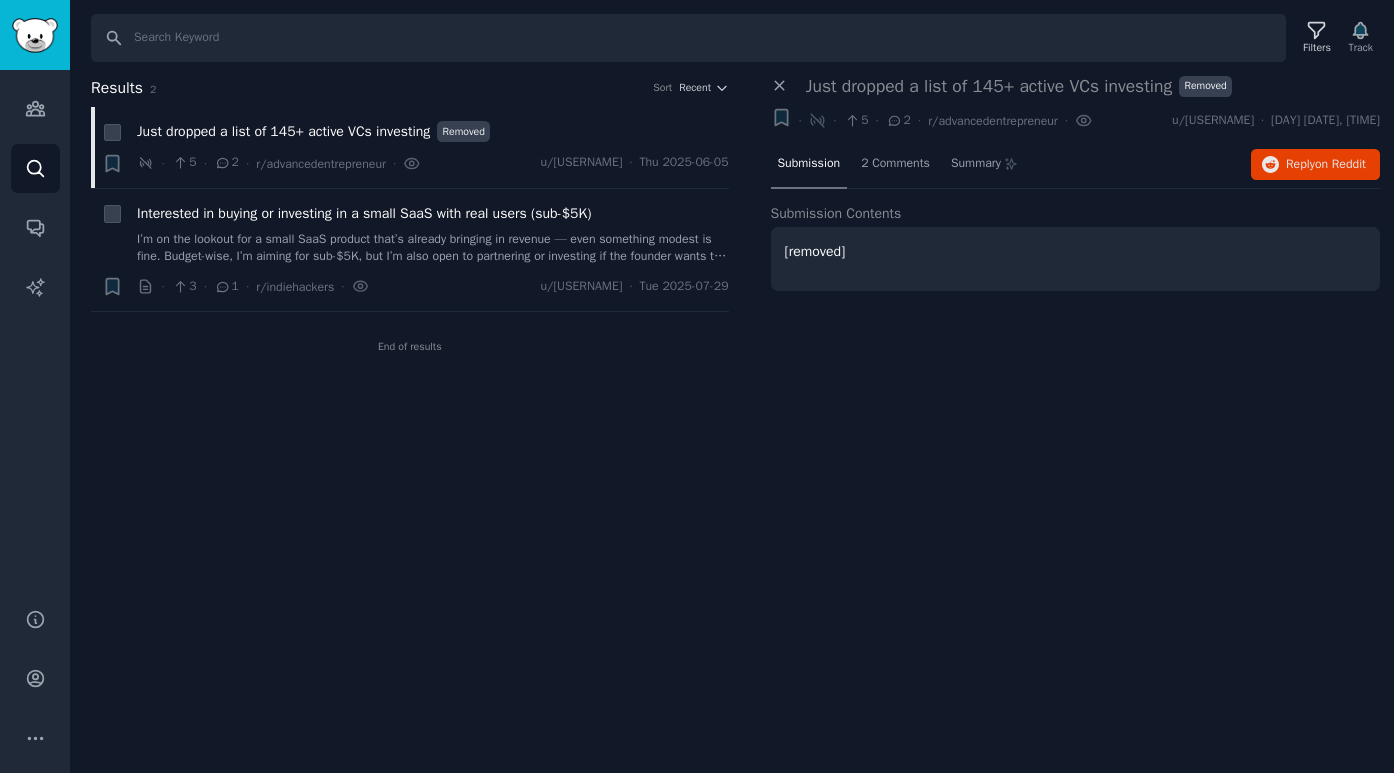 click on "Search Filters Track Results 2 Sort Recent + Just dropped a list of 145+ active VCs investing Removed · 5 · 2 · r/advancedentrepreneur · u/[USERNAME] · [DAY] [DATE] + Interested in buying or investing in a small SaaS with real users (sub-$5K) · 3 · 1 · r/indiehackers · u/[USERNAME] · [DAY] [DATE] End of results Close panel Just dropped a list of 145+ active VCs investing Removed + · · 5 · 2 · r/advancedentrepreneur · u/[USERNAME] · [DAY] [DATE], 3:23:16 AM Submission 2 Comments Summary Reply  on Reddit Submission Contents [removed]" at bounding box center [732, 386] 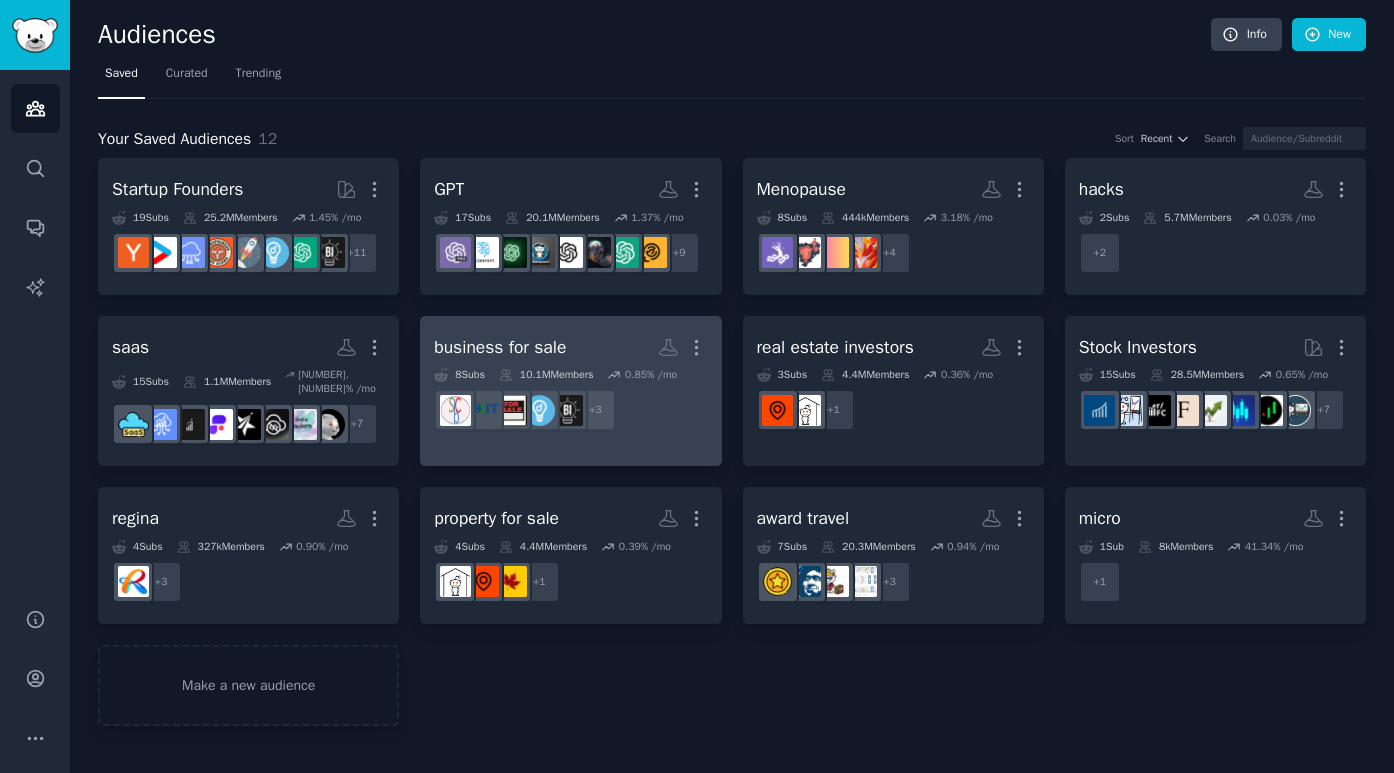click on "business for sale" at bounding box center (500, 347) 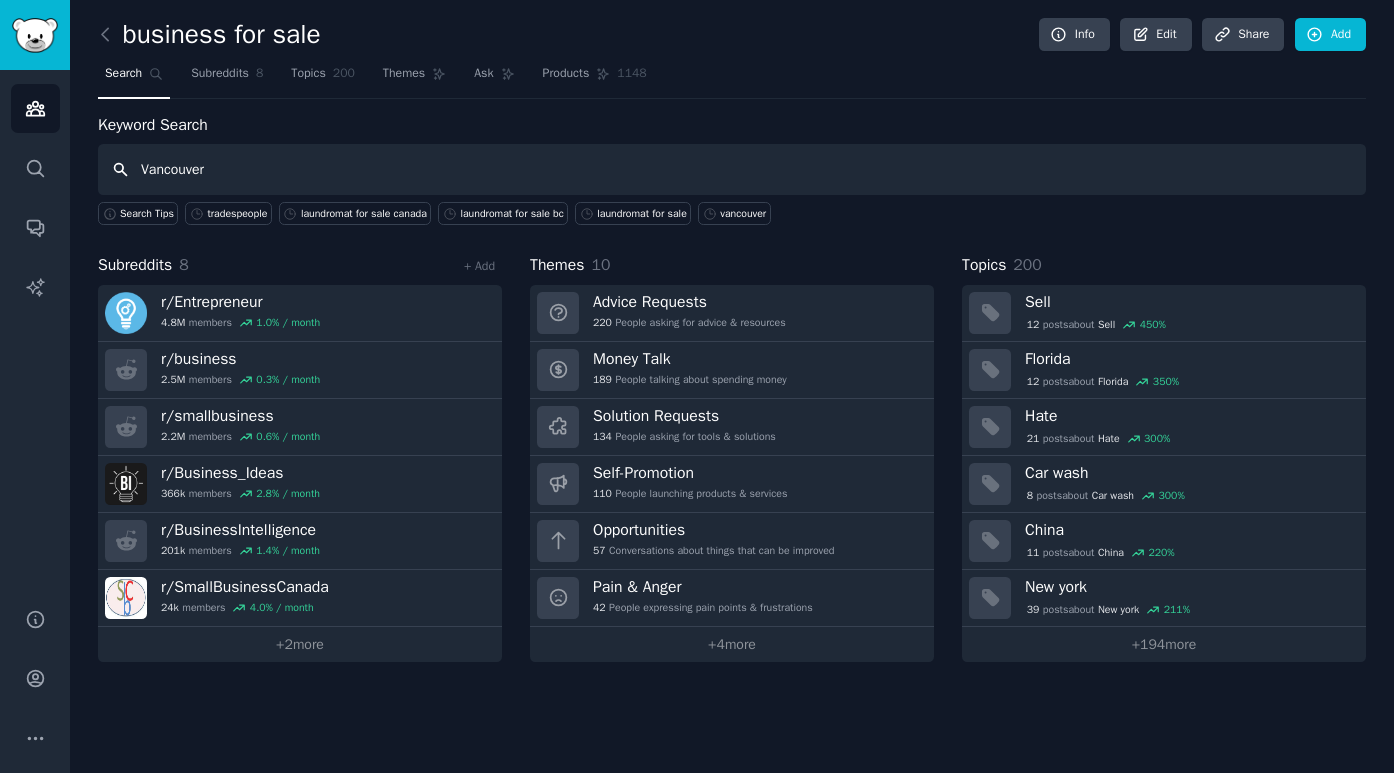 type on "Vancouver" 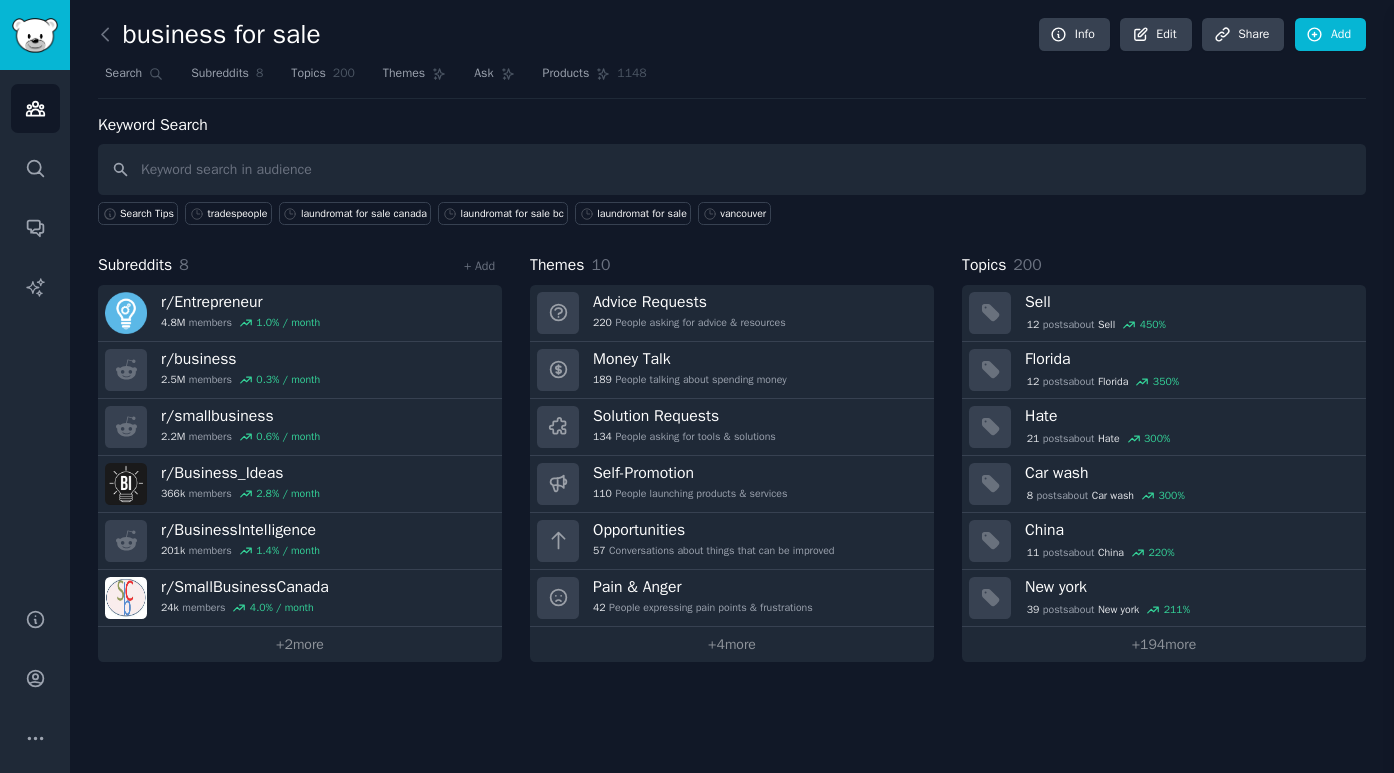 type 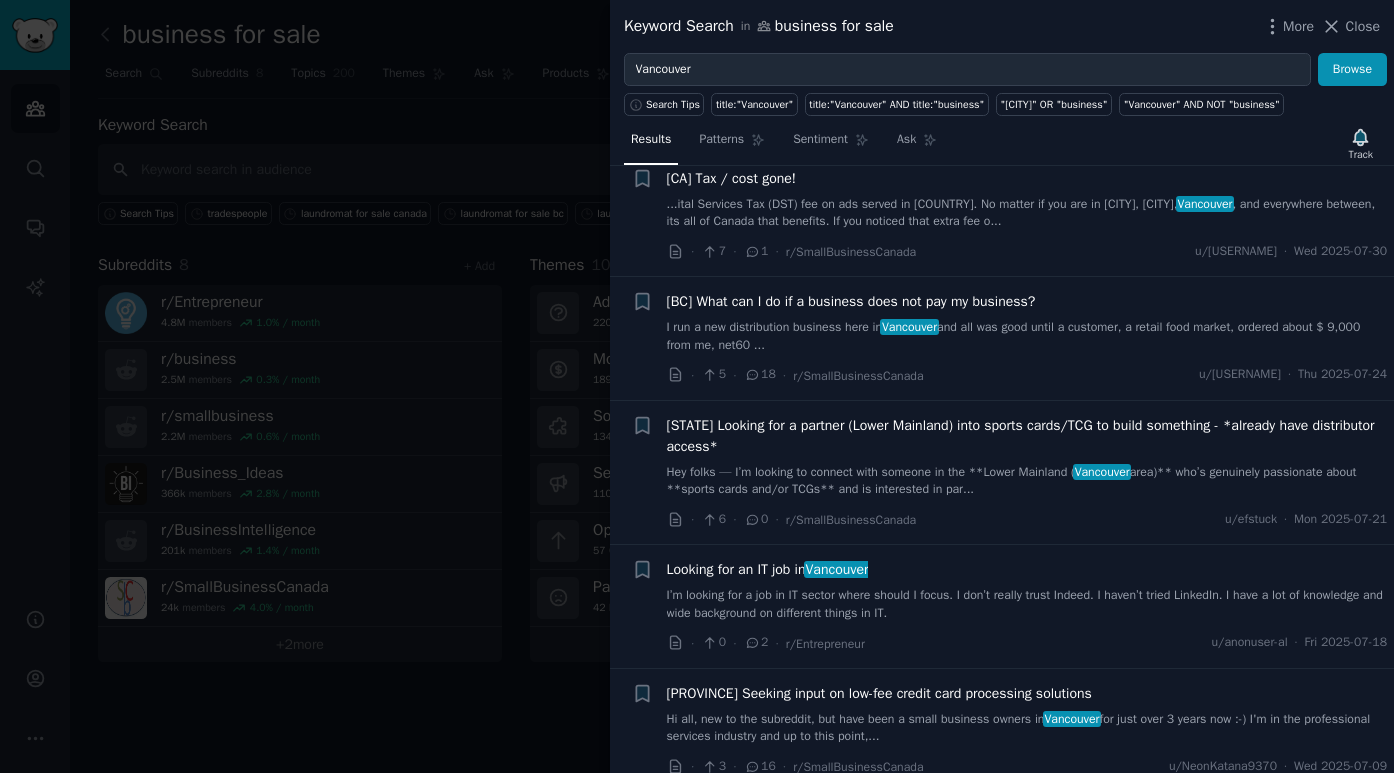 scroll, scrollTop: 58, scrollLeft: 0, axis: vertical 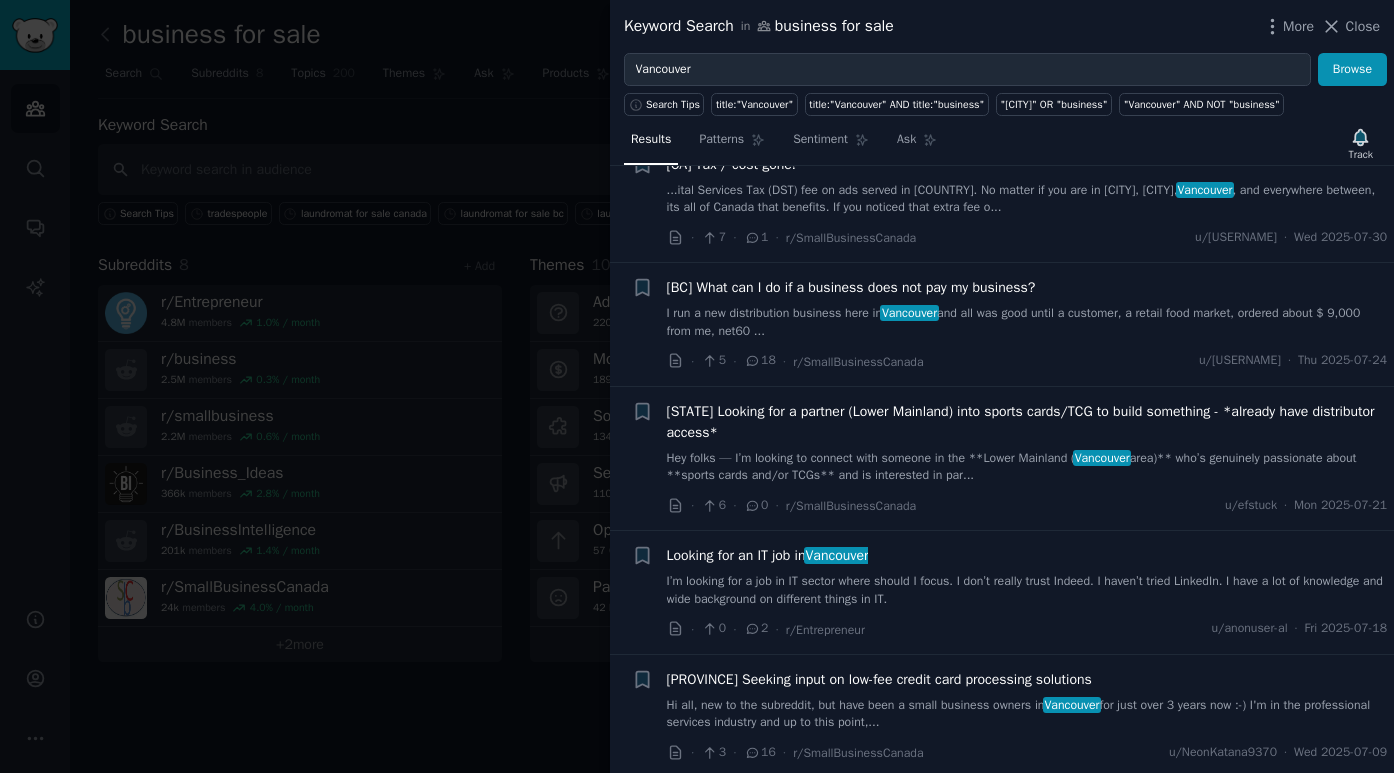 click on "[BC] What can I do if a business does not pay my business?" at bounding box center [851, 287] 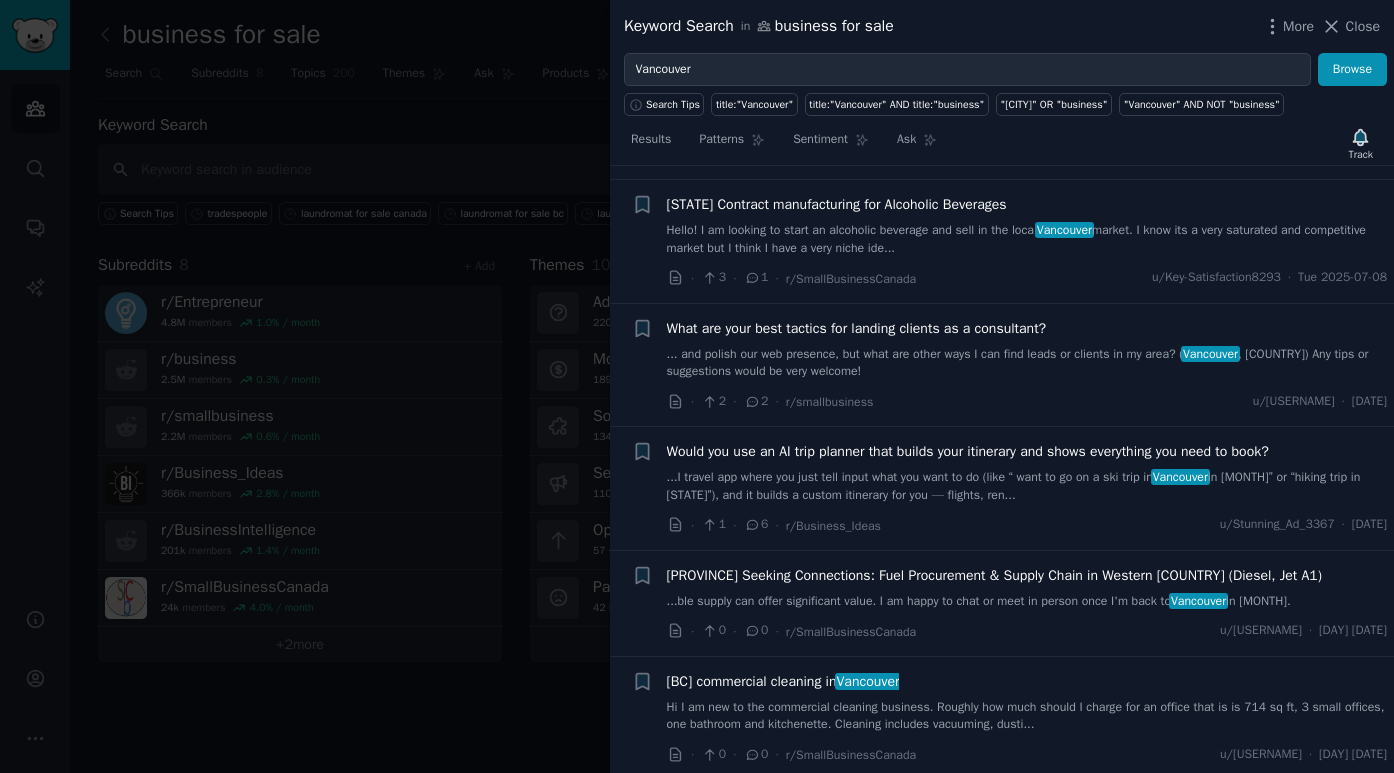scroll, scrollTop: 983, scrollLeft: 0, axis: vertical 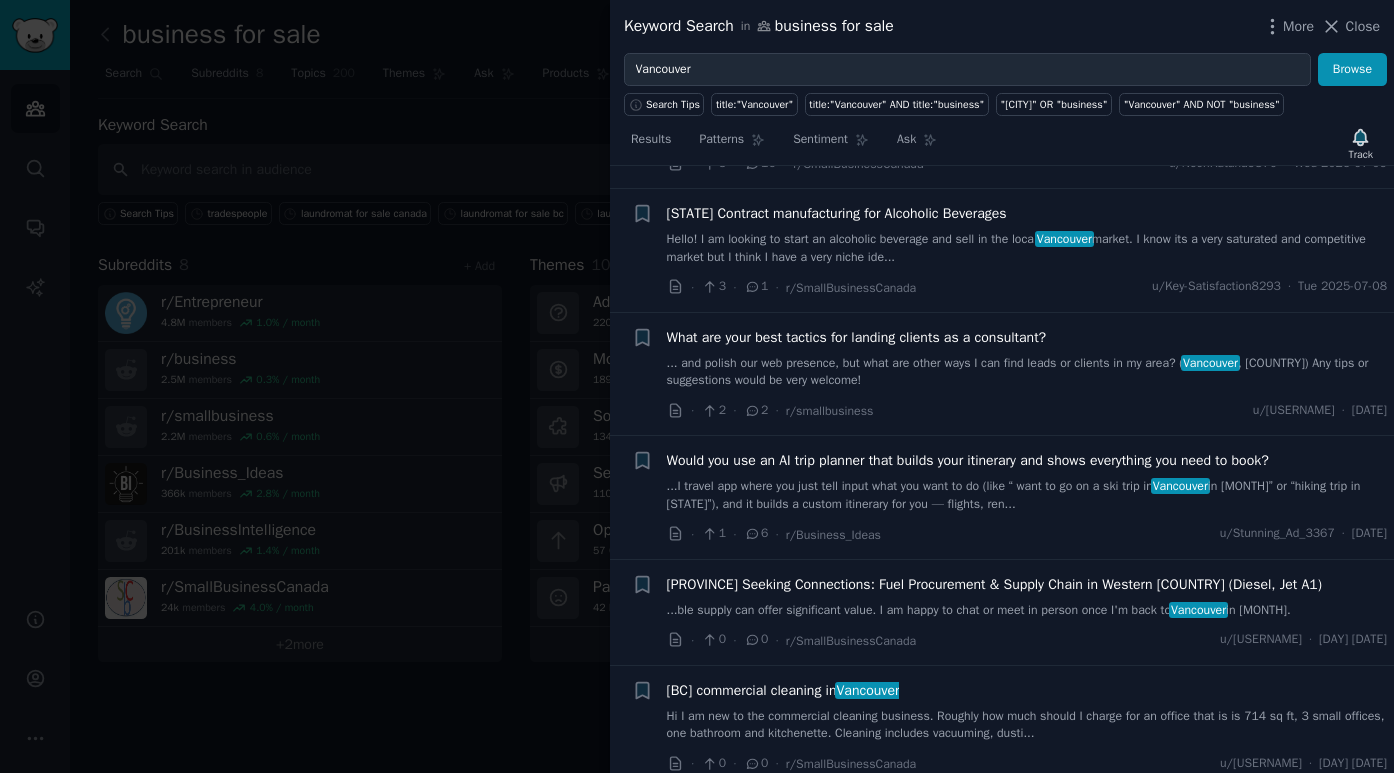 click on "Would you use an AI trip planner that builds your itinerary and shows everything you need to book?" at bounding box center [968, 460] 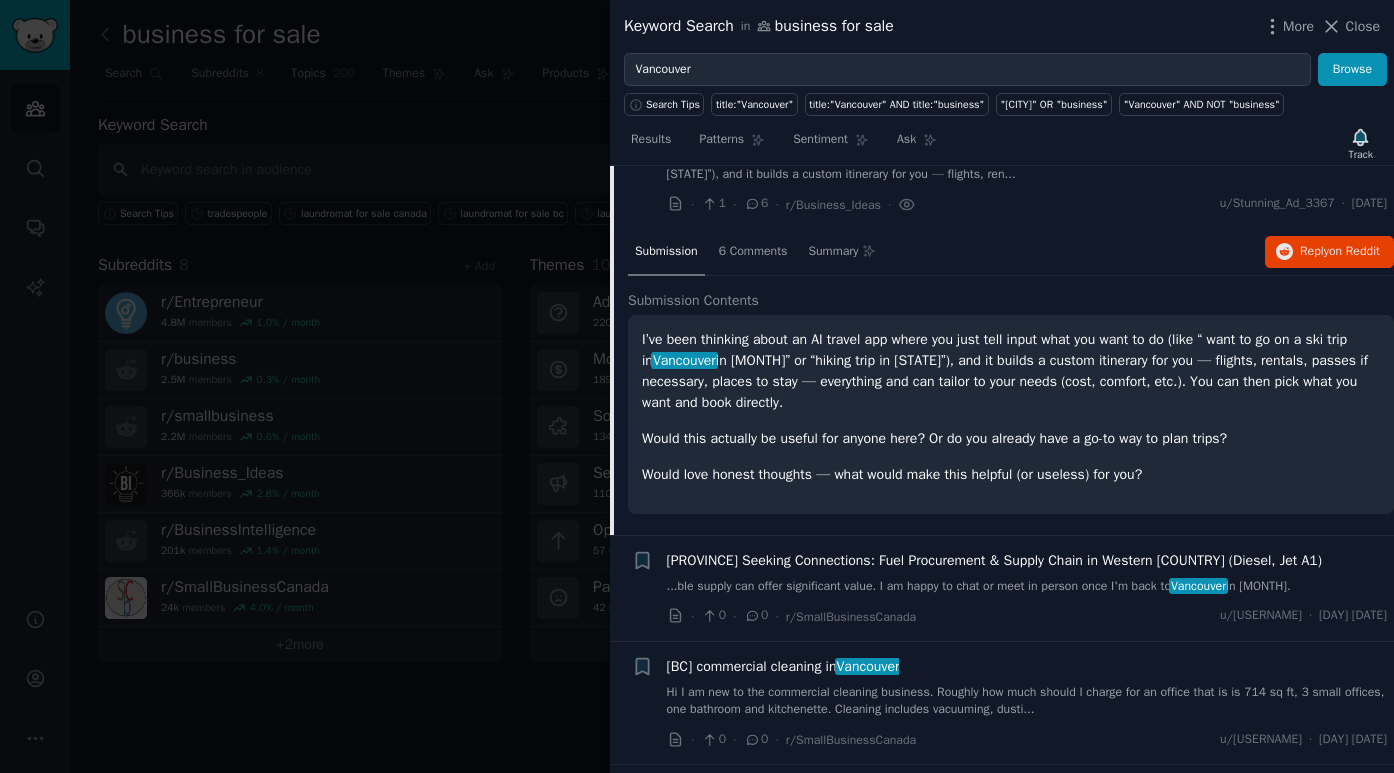 scroll, scrollTop: 979, scrollLeft: 0, axis: vertical 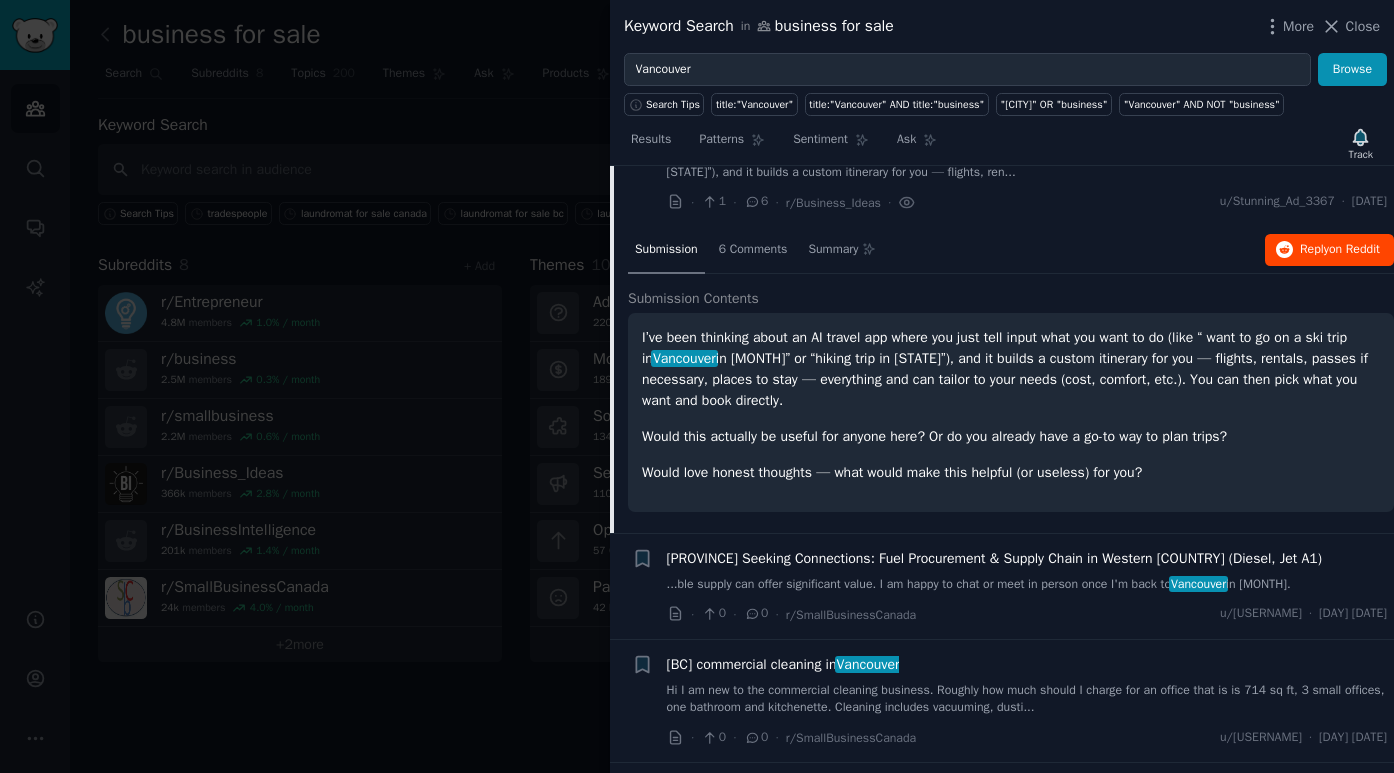 click on "Reply  on Reddit" at bounding box center (1340, 250) 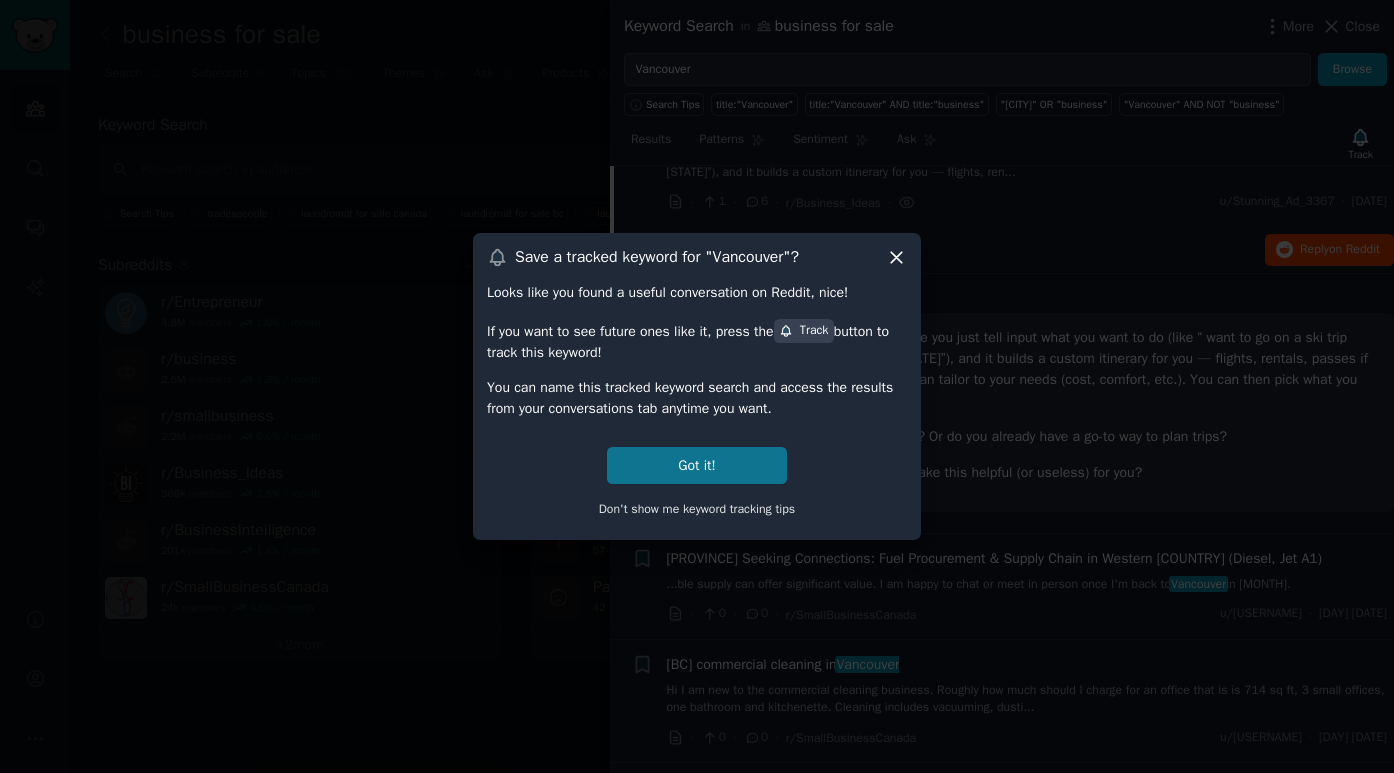 click on "Got it!" at bounding box center [696, 465] 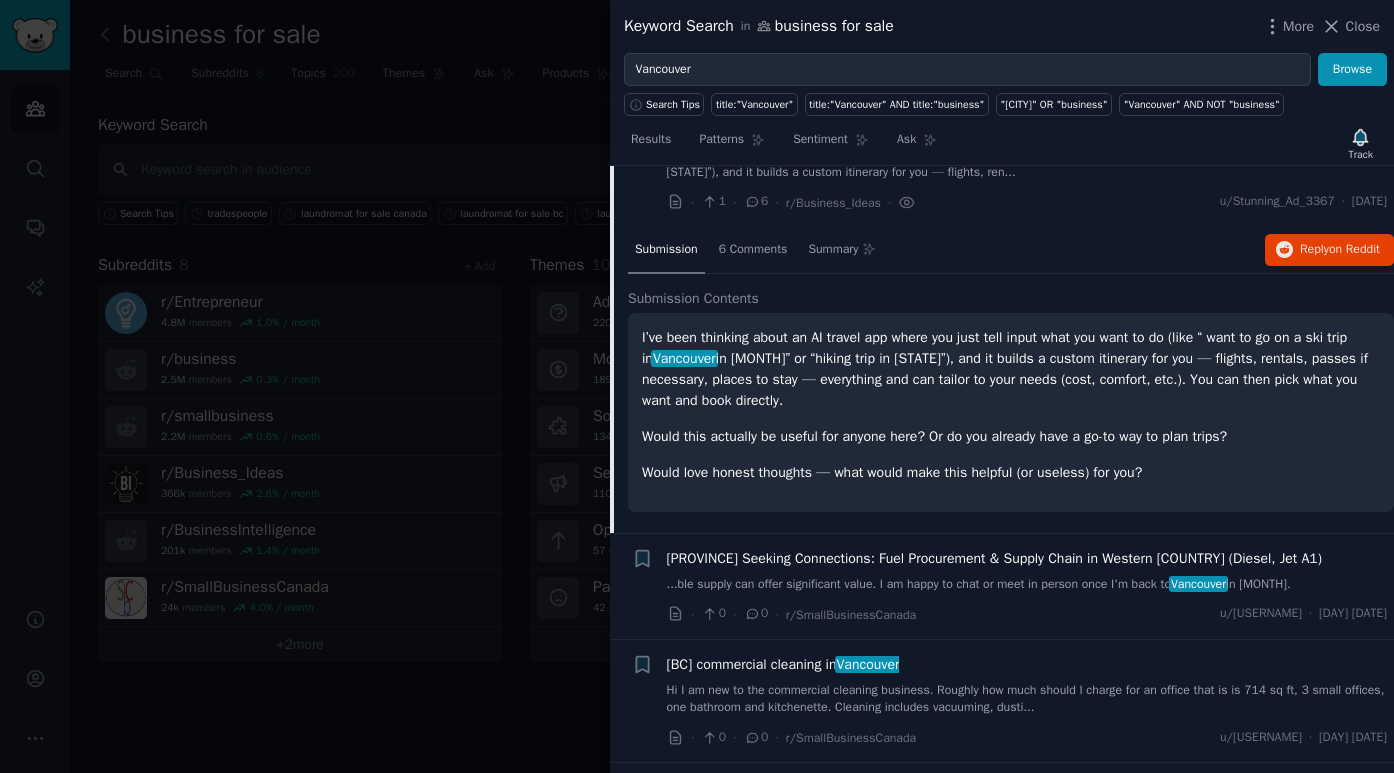 click at bounding box center (697, 386) 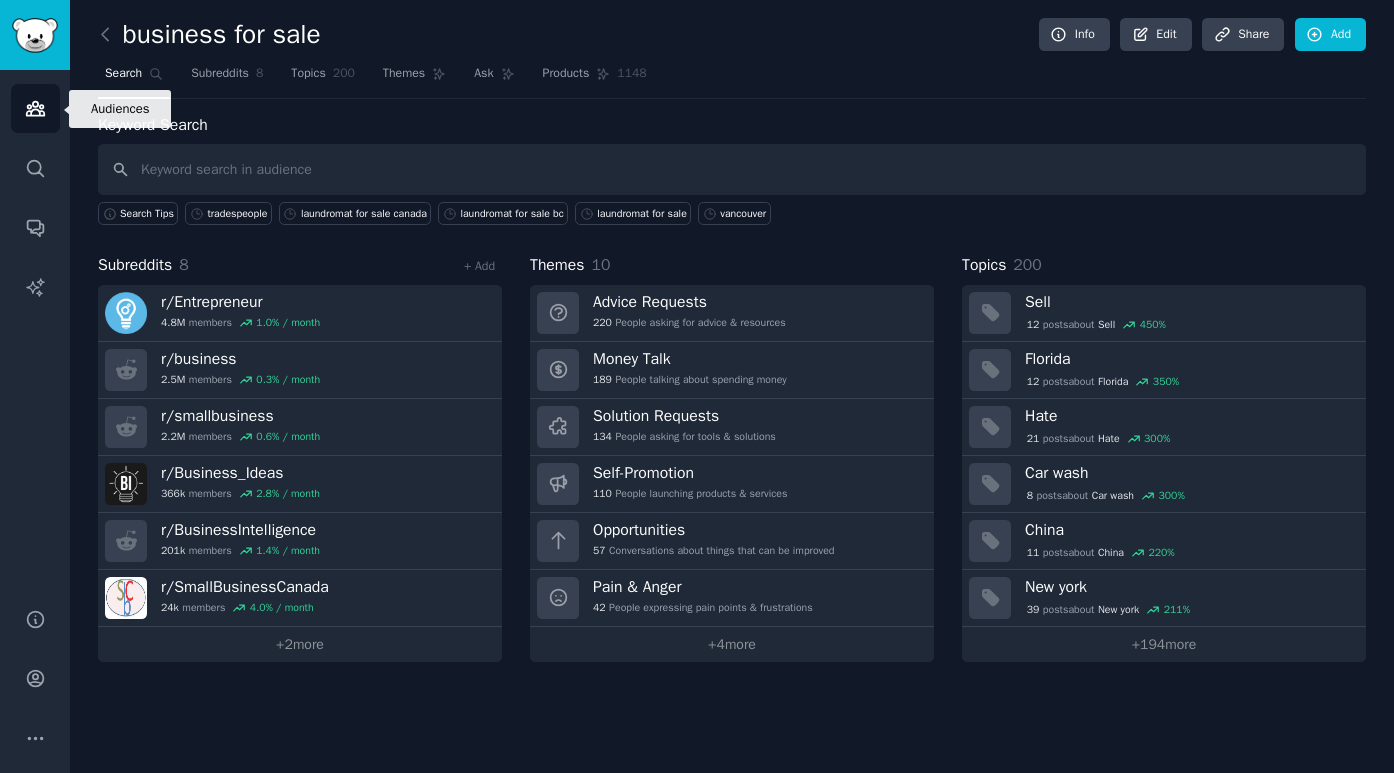 click 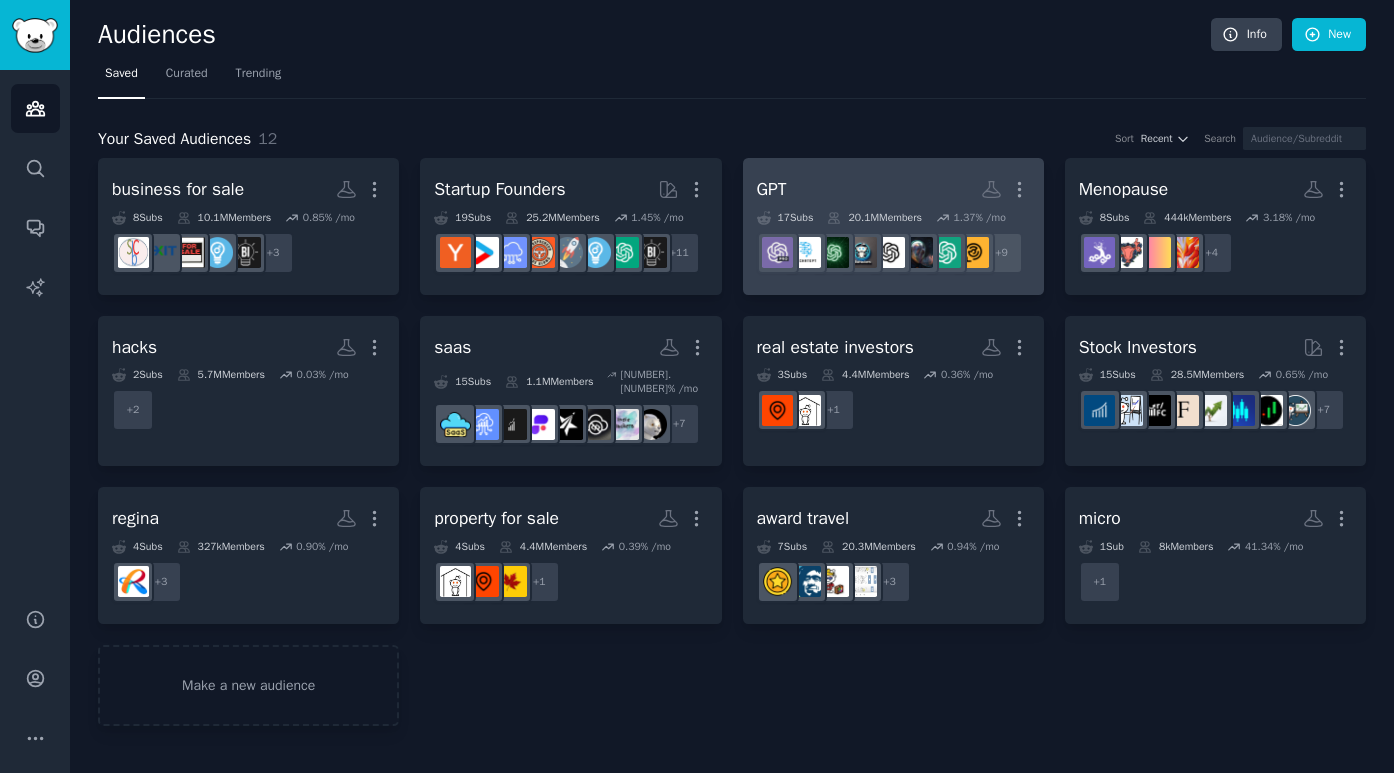 click on "GPT More 17 Sub s 20.1M Members 1.37 % /mo r/ChatGPTJailbreak + 9" at bounding box center (893, 226) 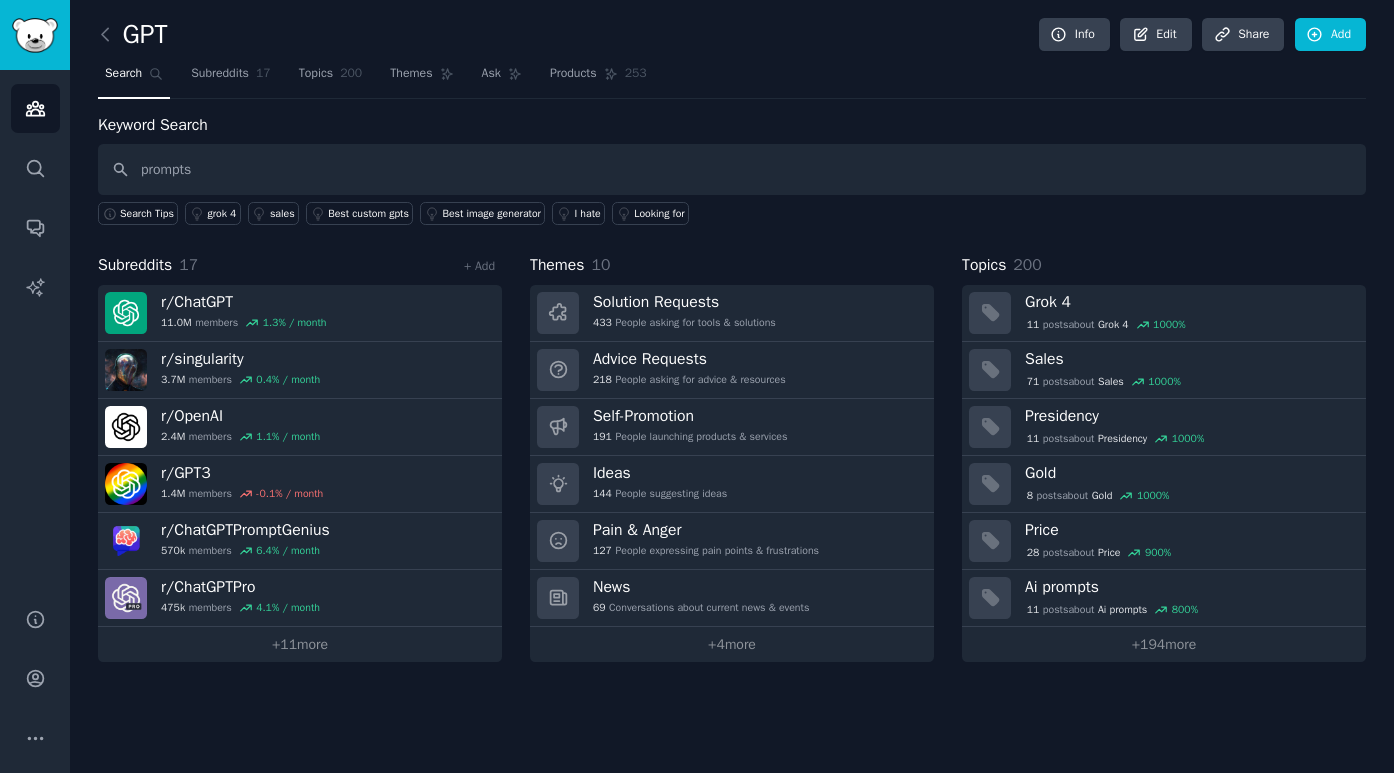 type on "prompts" 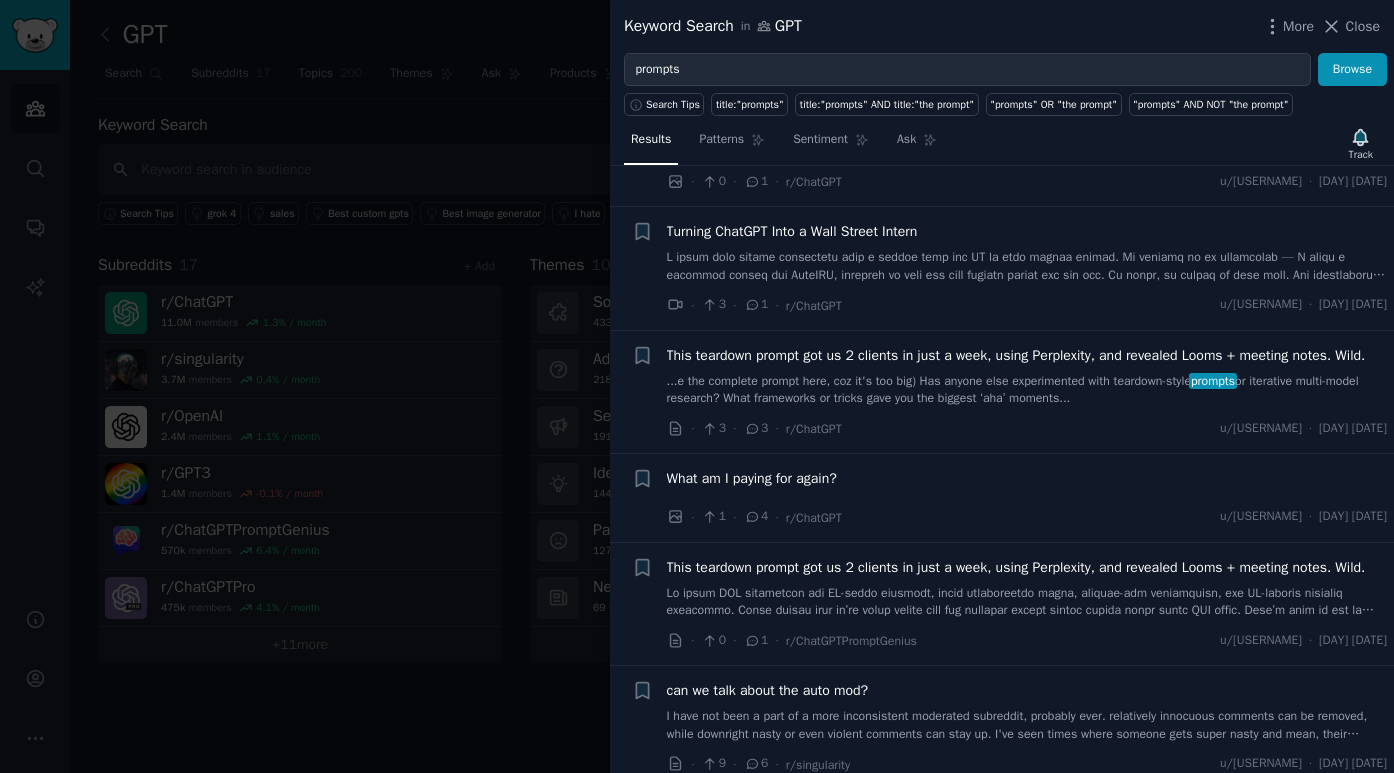 scroll, scrollTop: 81, scrollLeft: 0, axis: vertical 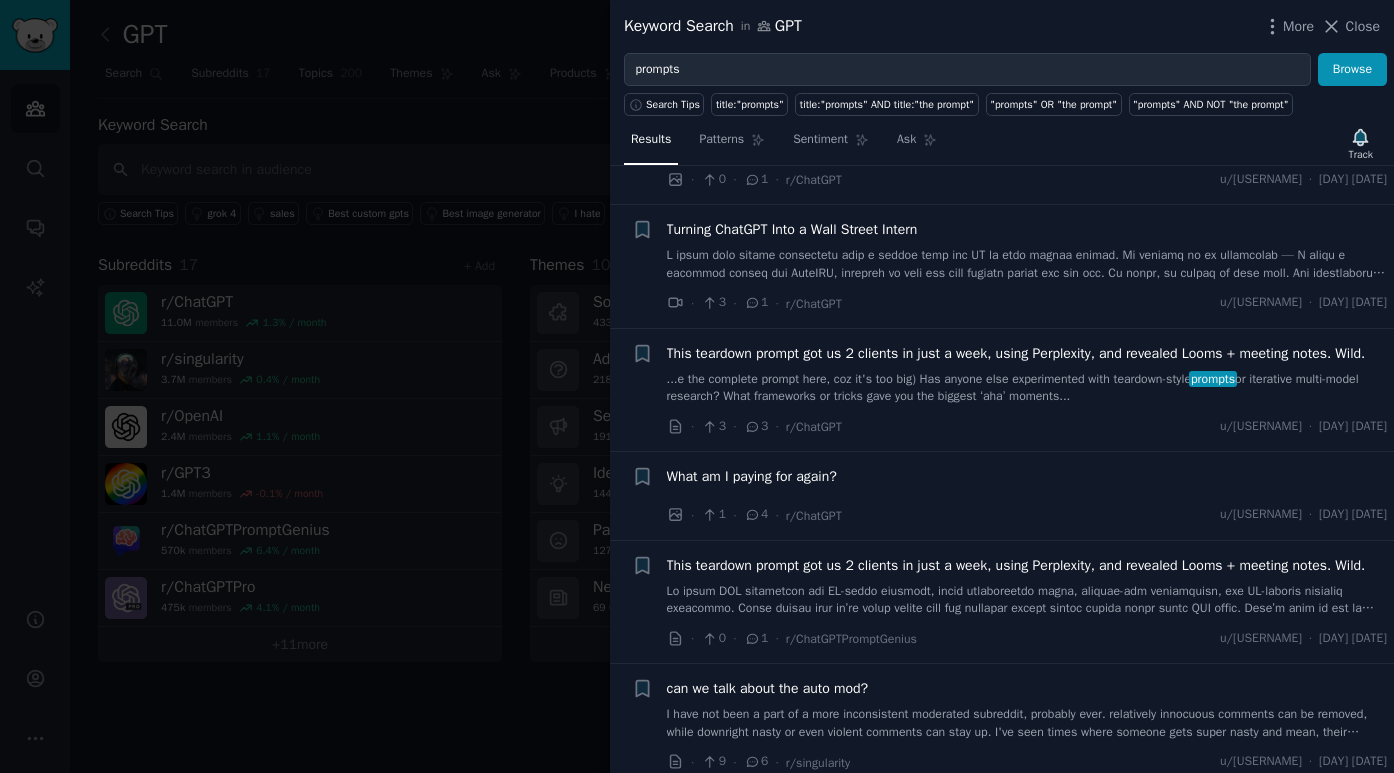 click at bounding box center [1027, 264] 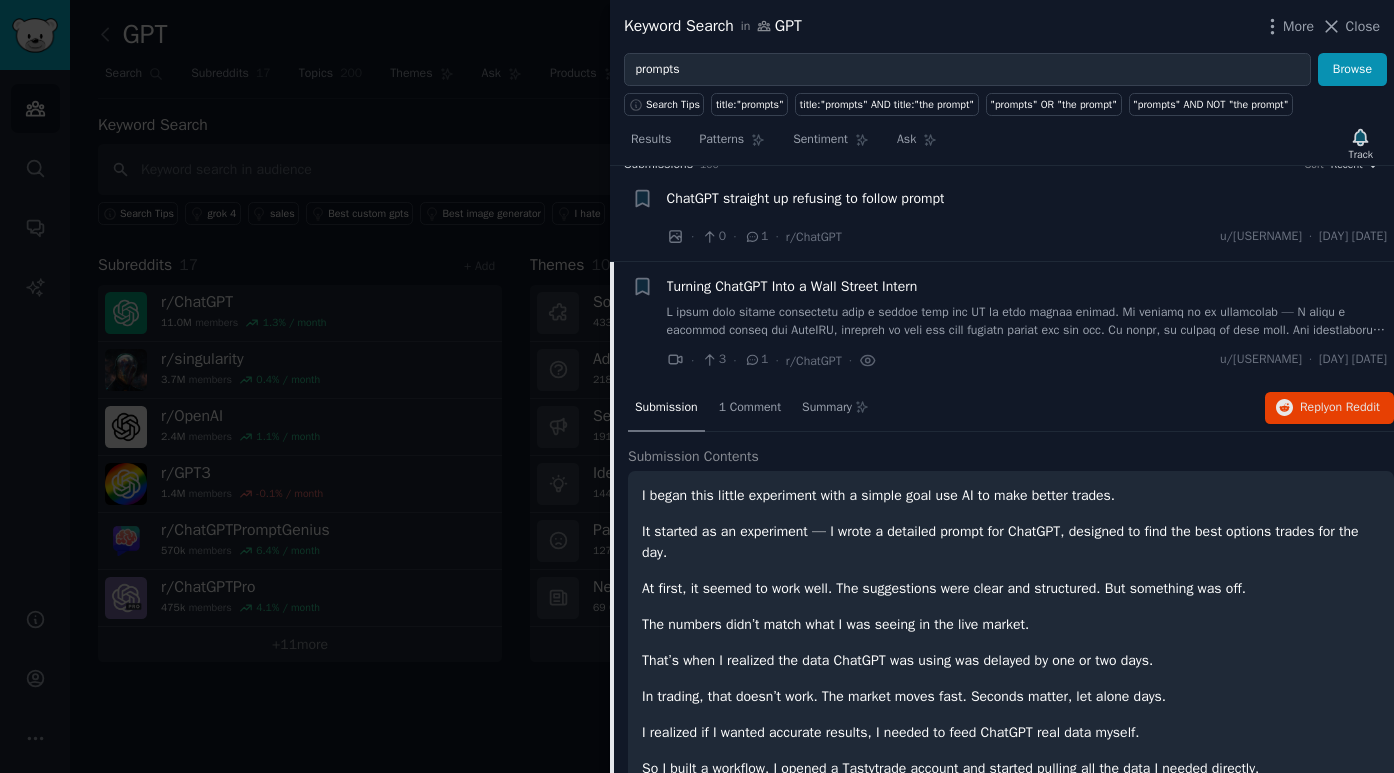scroll, scrollTop: 0, scrollLeft: 0, axis: both 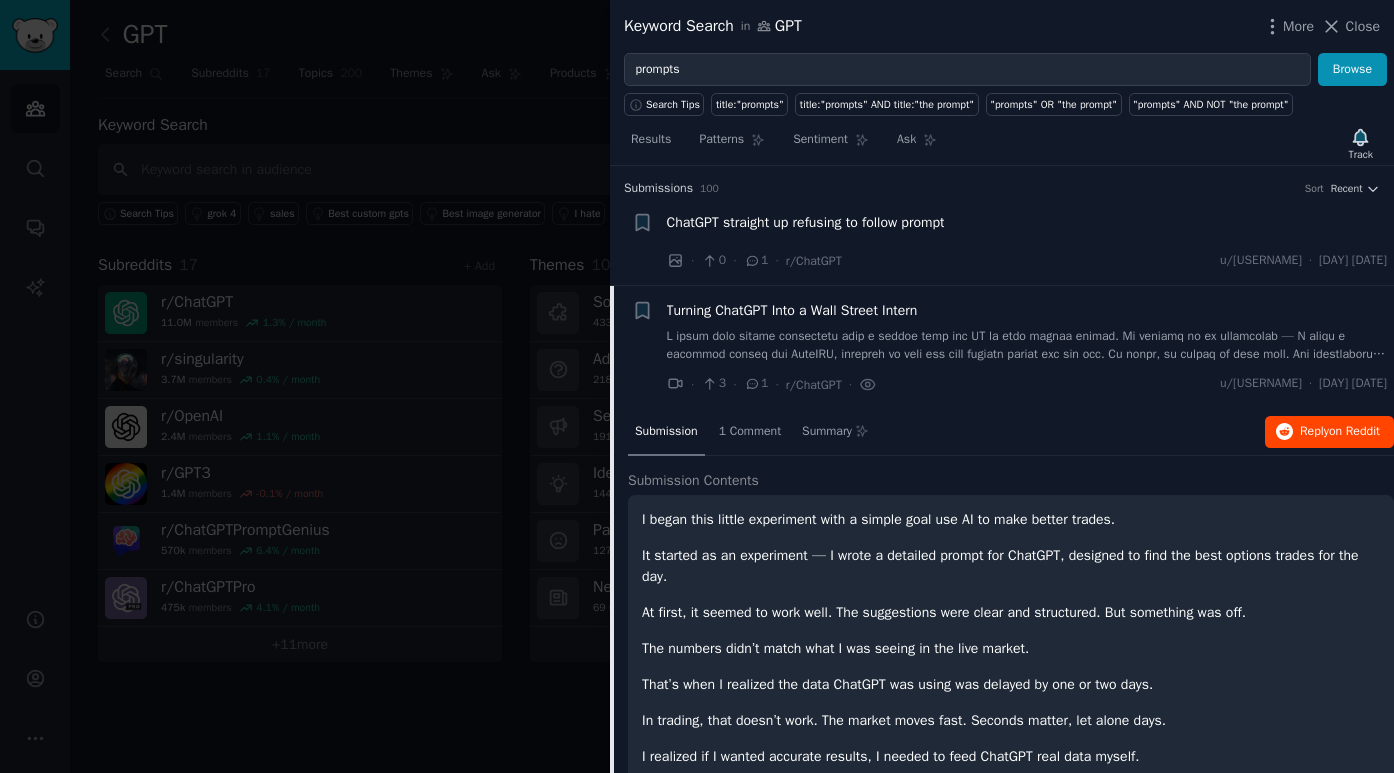 click on "Reply  on Reddit" at bounding box center [1340, 432] 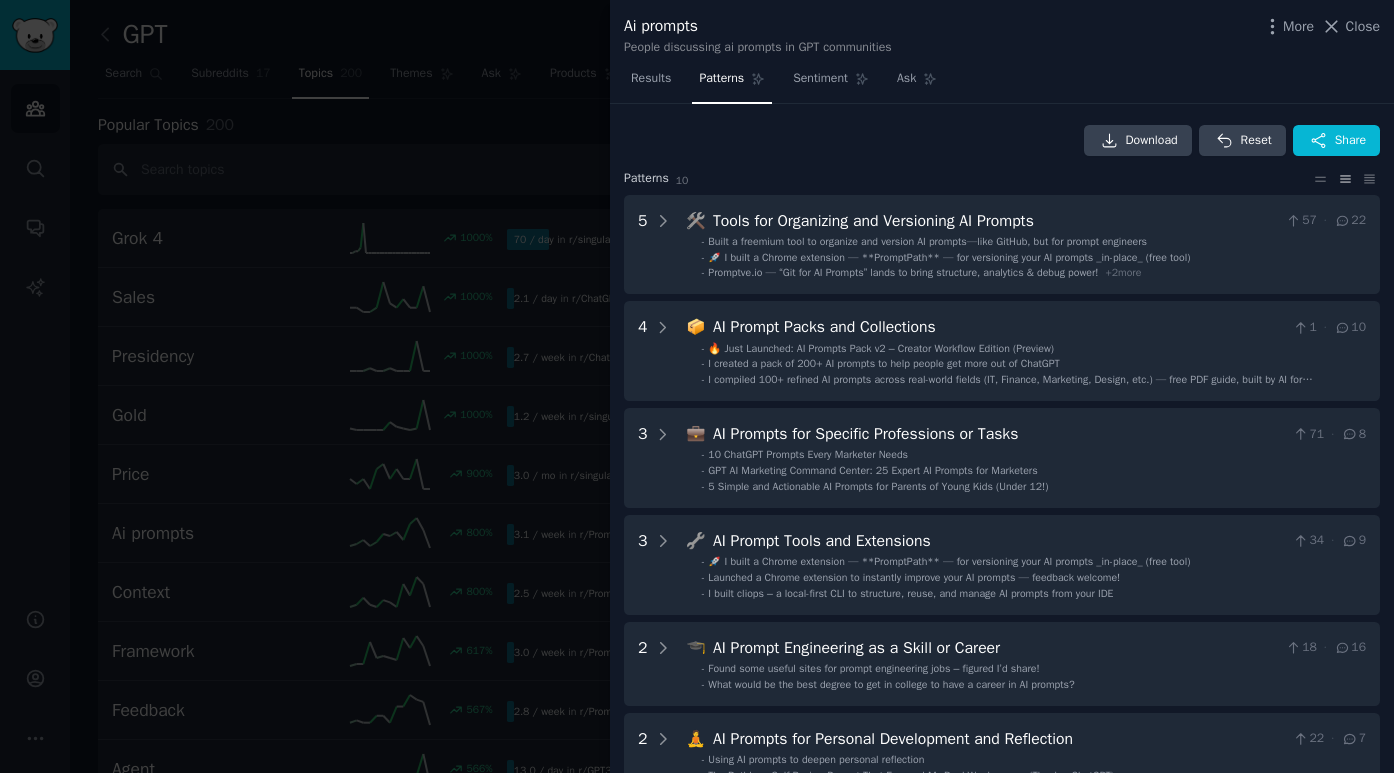 scroll, scrollTop: 0, scrollLeft: 0, axis: both 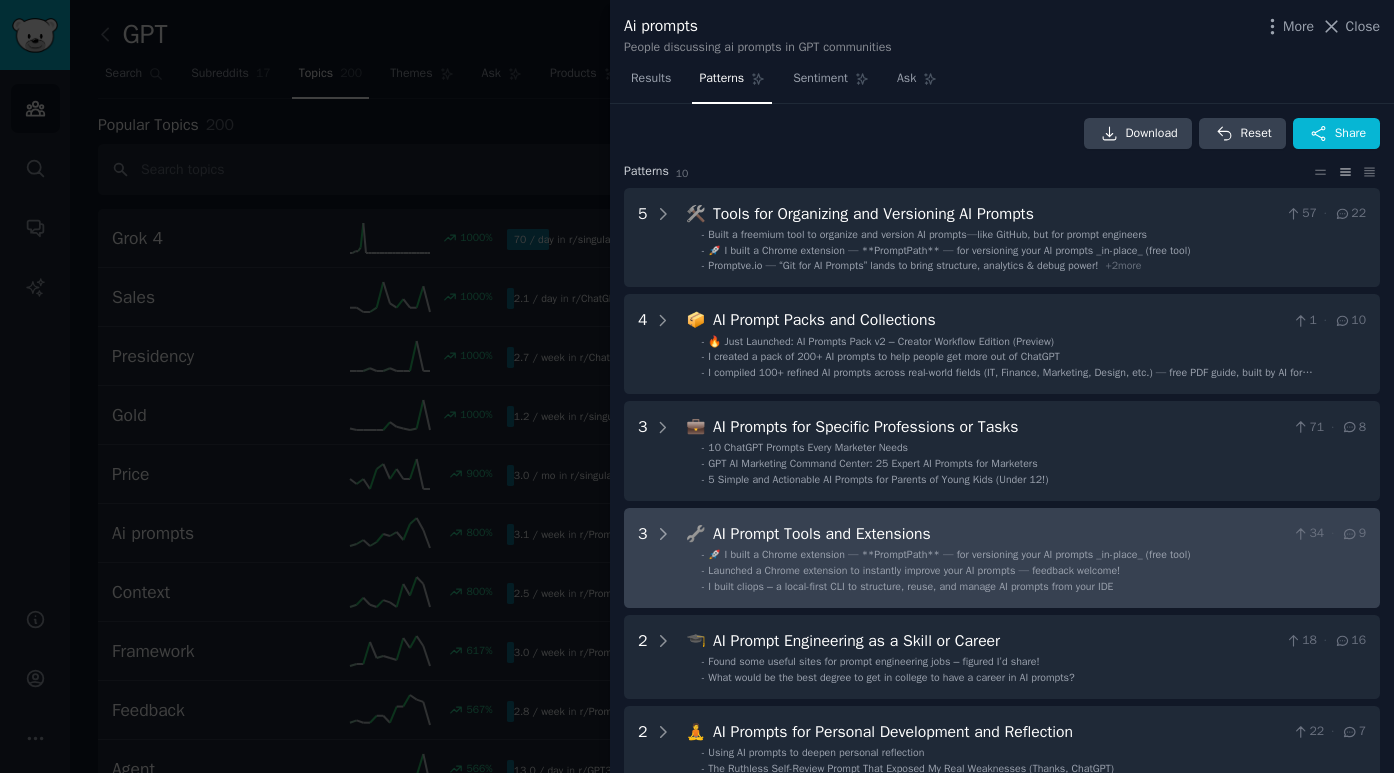 click on "🚀 I built a Chrome extension — **PromptPath** — for versioning your AI prompts _in-place_ (free tool)" at bounding box center (949, 554) 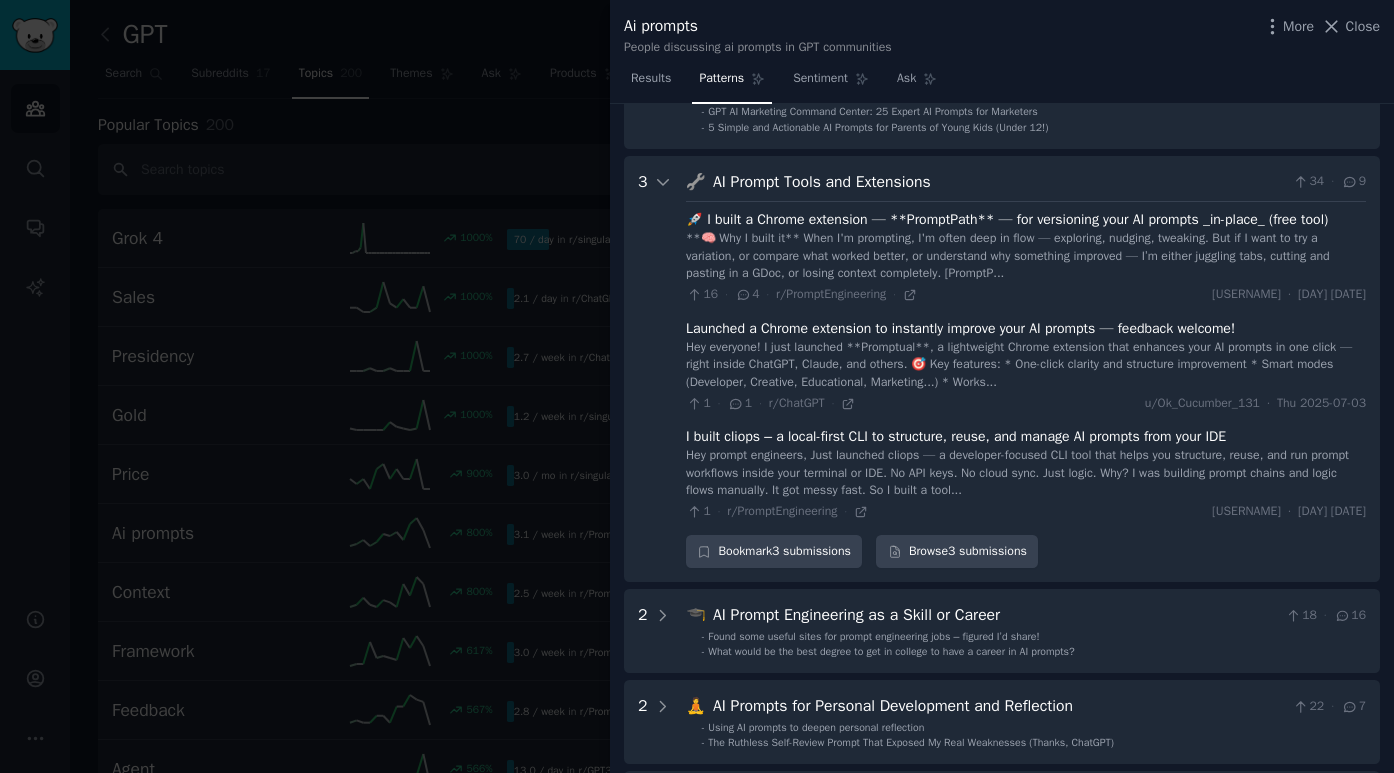 scroll, scrollTop: 410, scrollLeft: 0, axis: vertical 